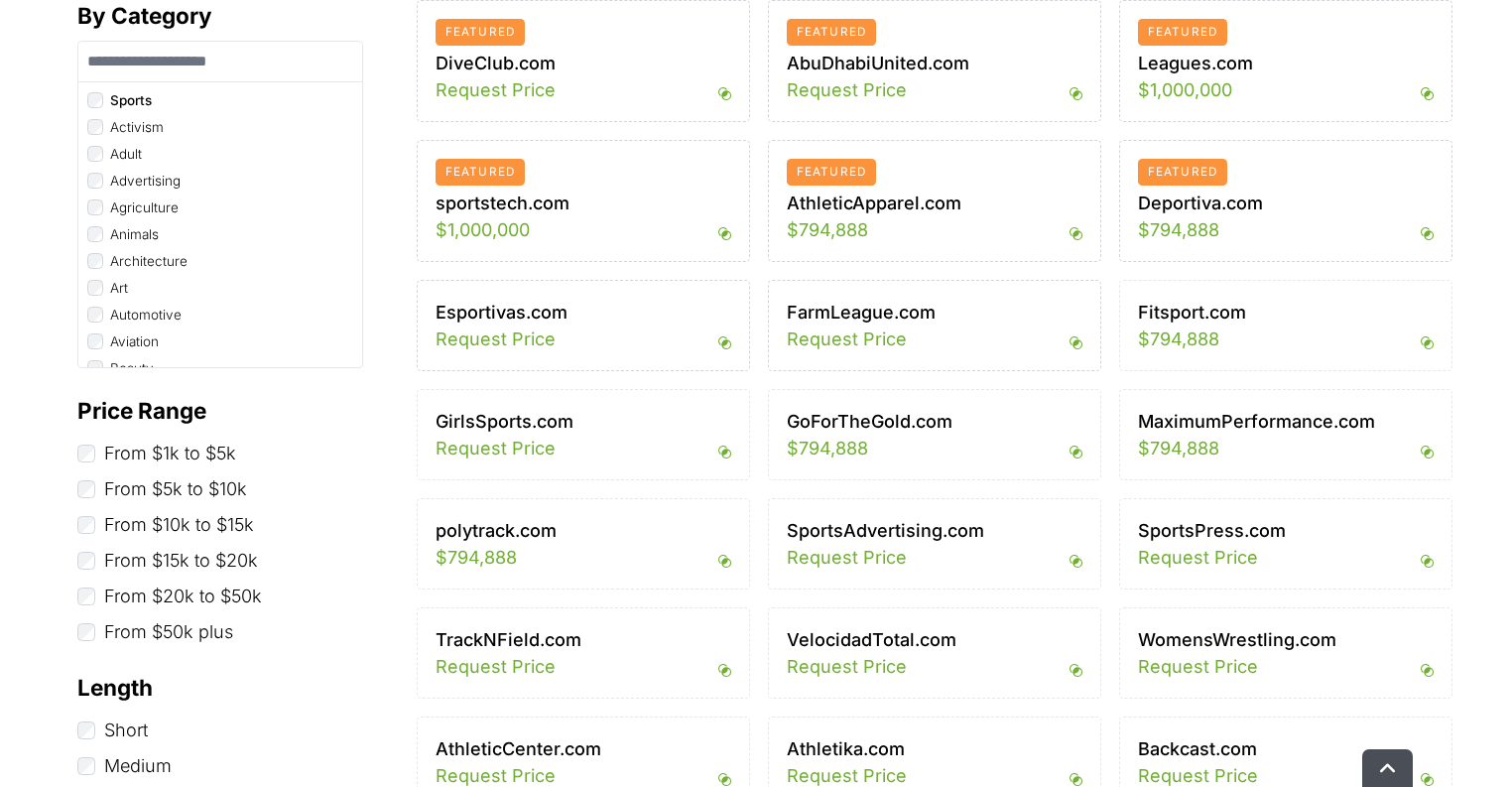 scroll, scrollTop: 0, scrollLeft: 0, axis: both 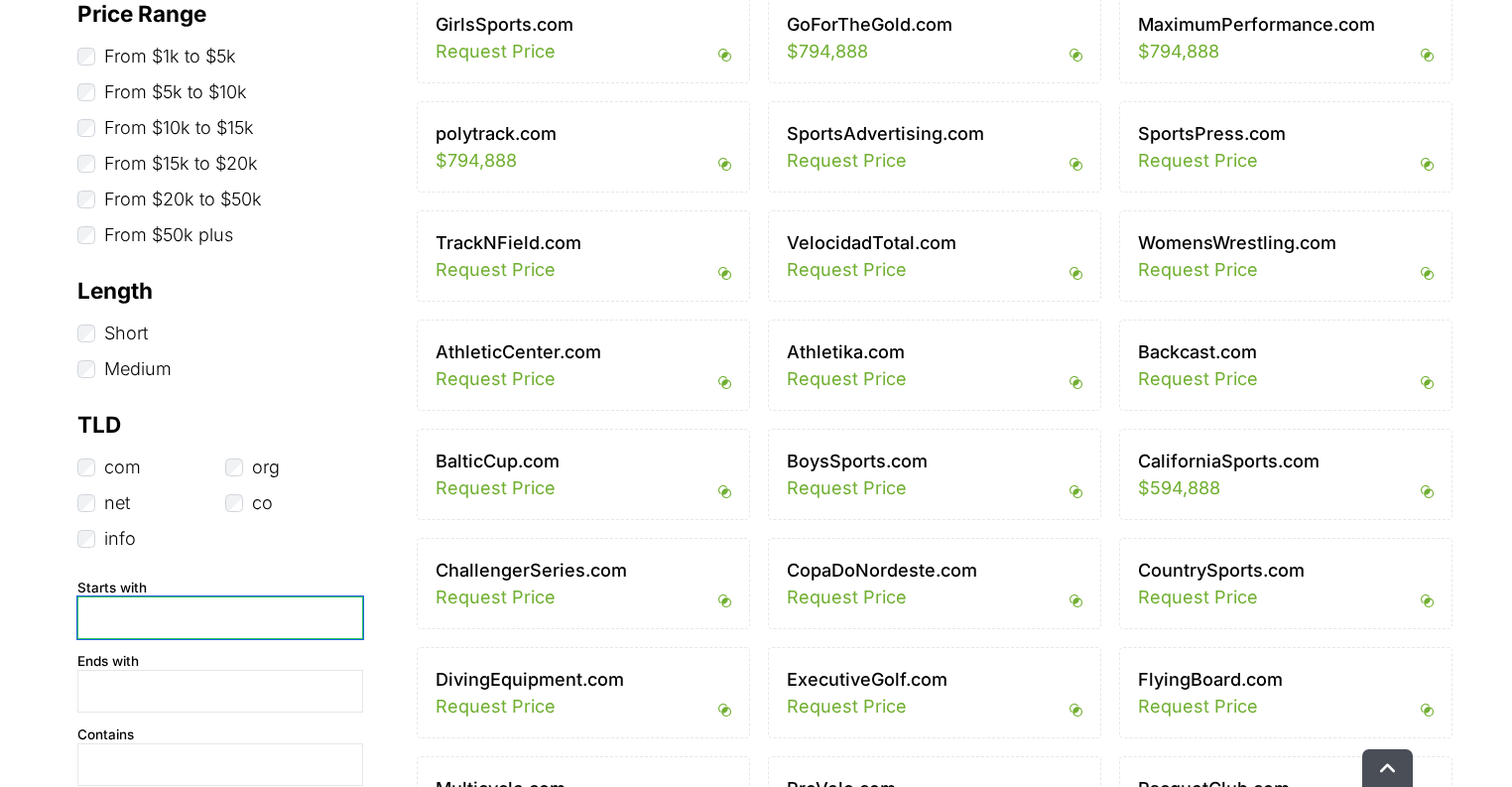 click at bounding box center (220, 617) 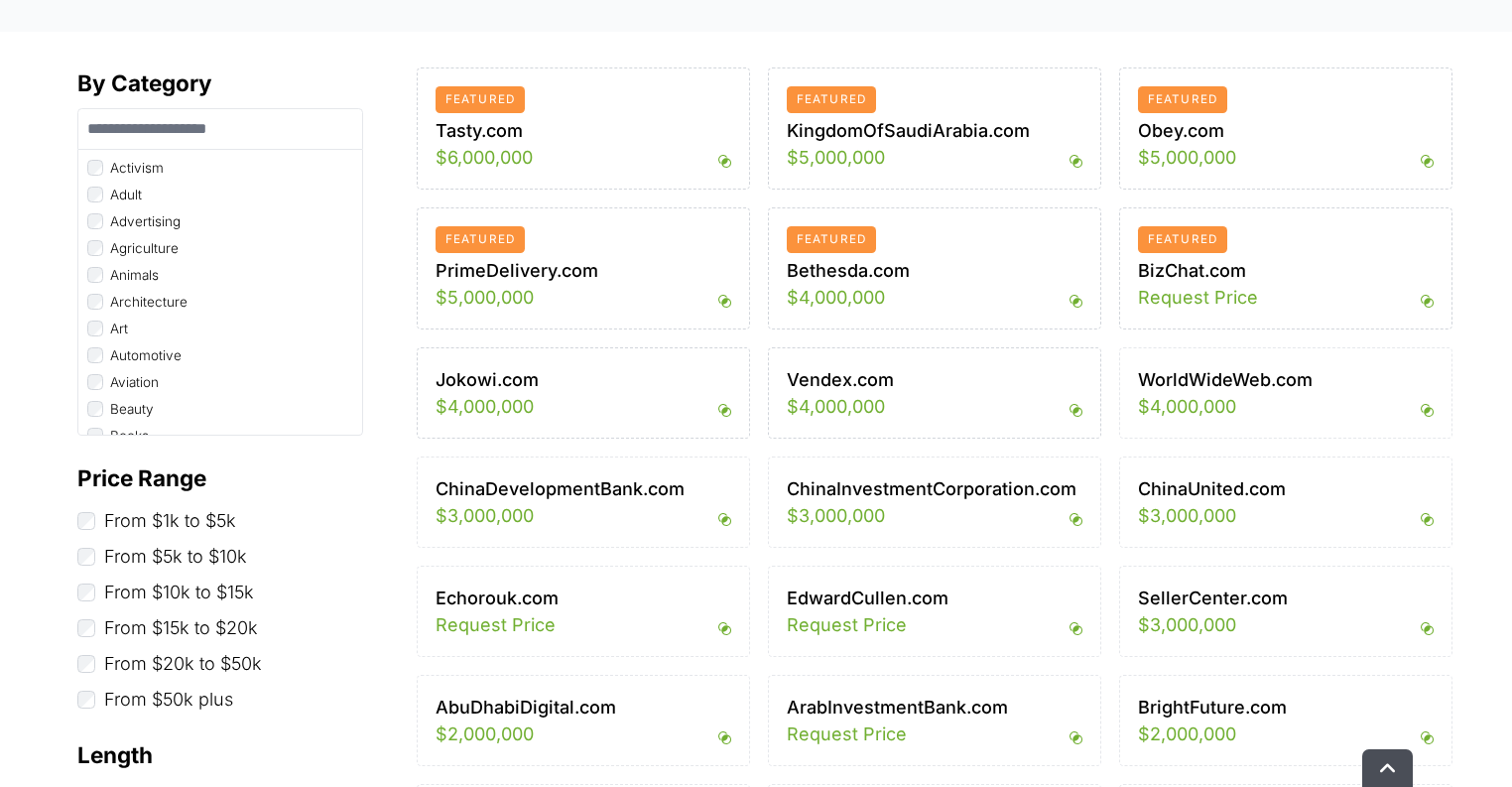 scroll, scrollTop: 635, scrollLeft: 0, axis: vertical 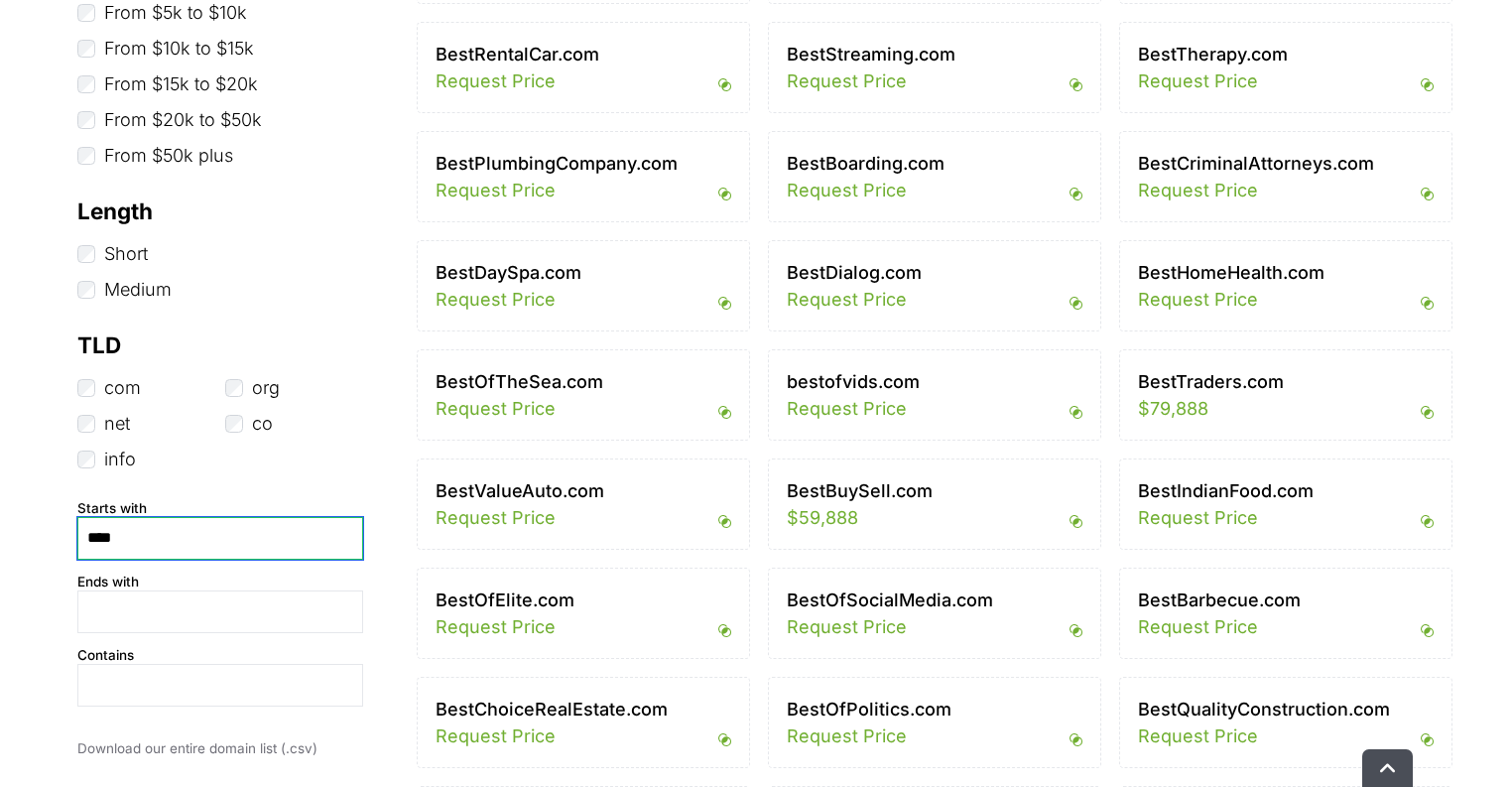 click on "****" at bounding box center [220, 538] 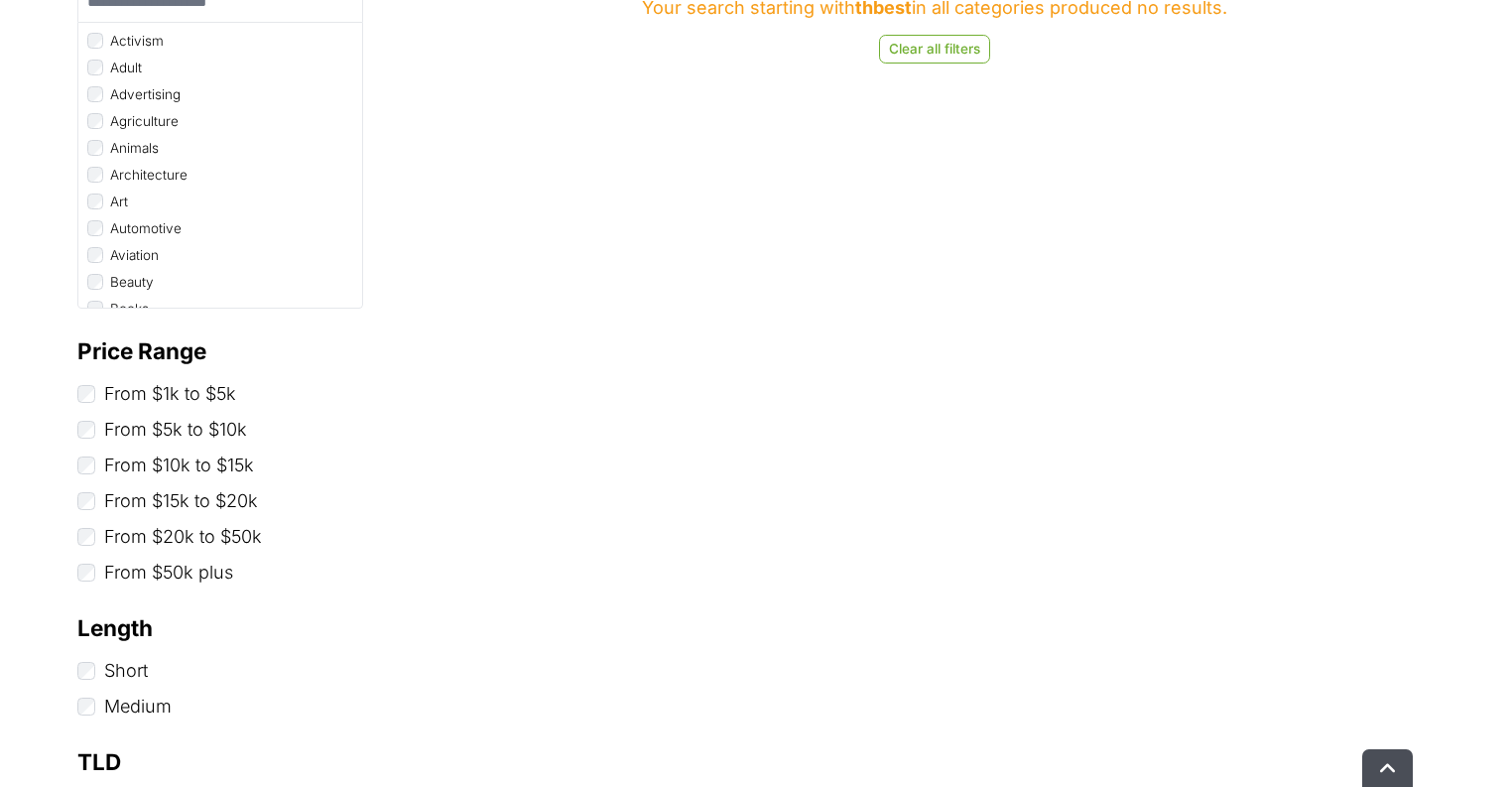 scroll, scrollTop: 873, scrollLeft: 0, axis: vertical 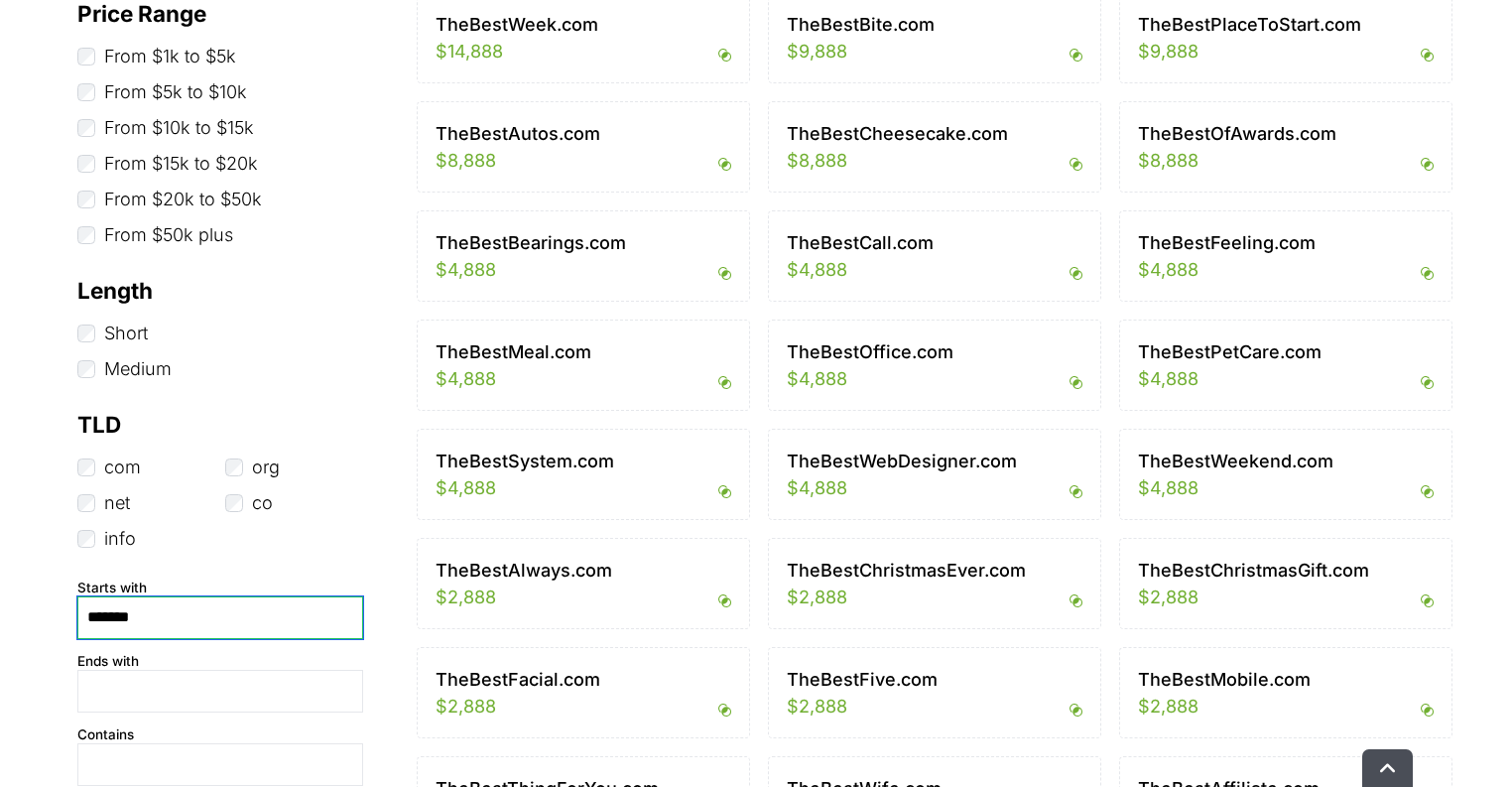 drag, startPoint x: 111, startPoint y: 618, endPoint x: 8, endPoint y: 634, distance: 104.23531 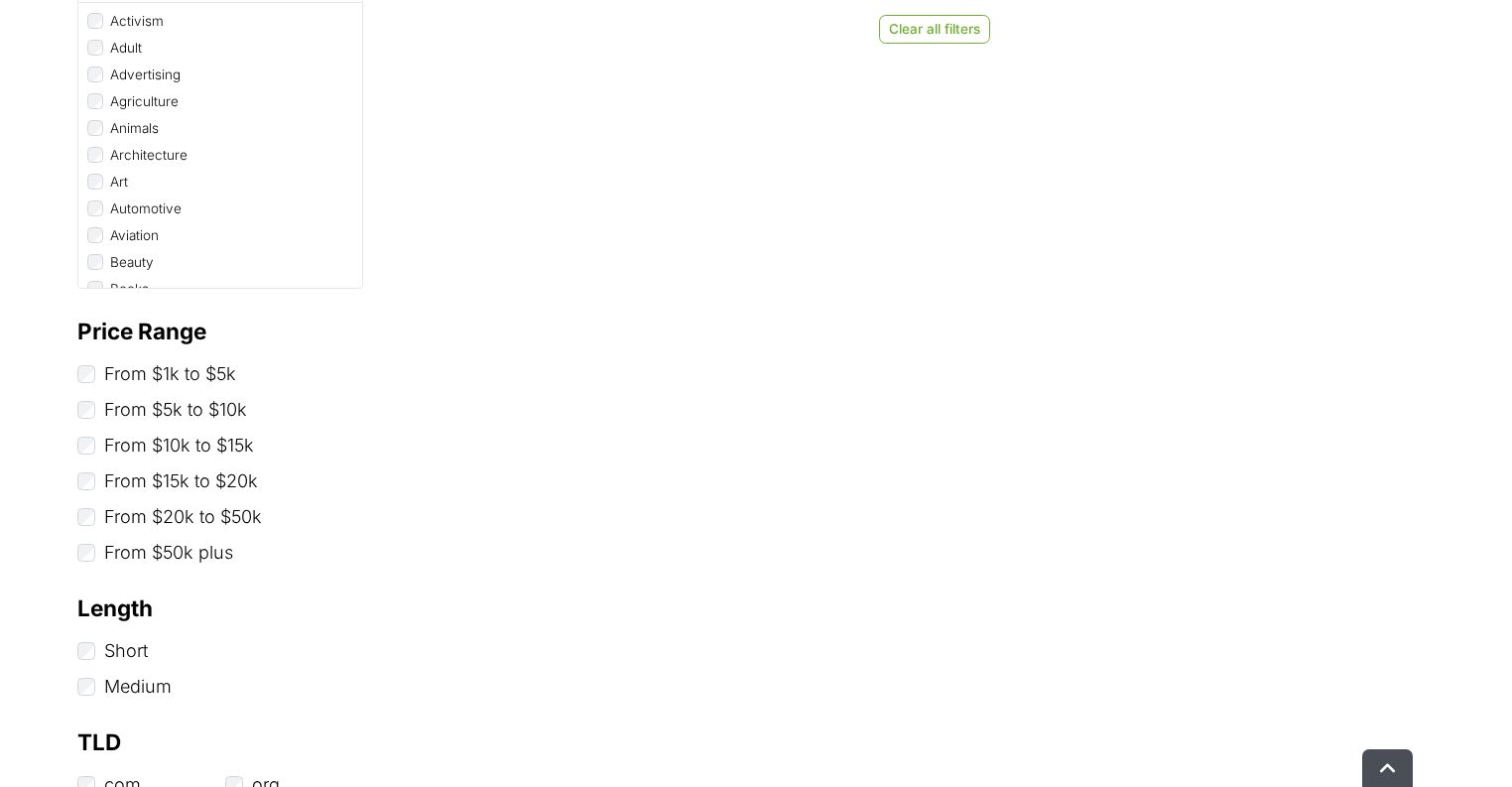 scroll, scrollTop: 635, scrollLeft: 0, axis: vertical 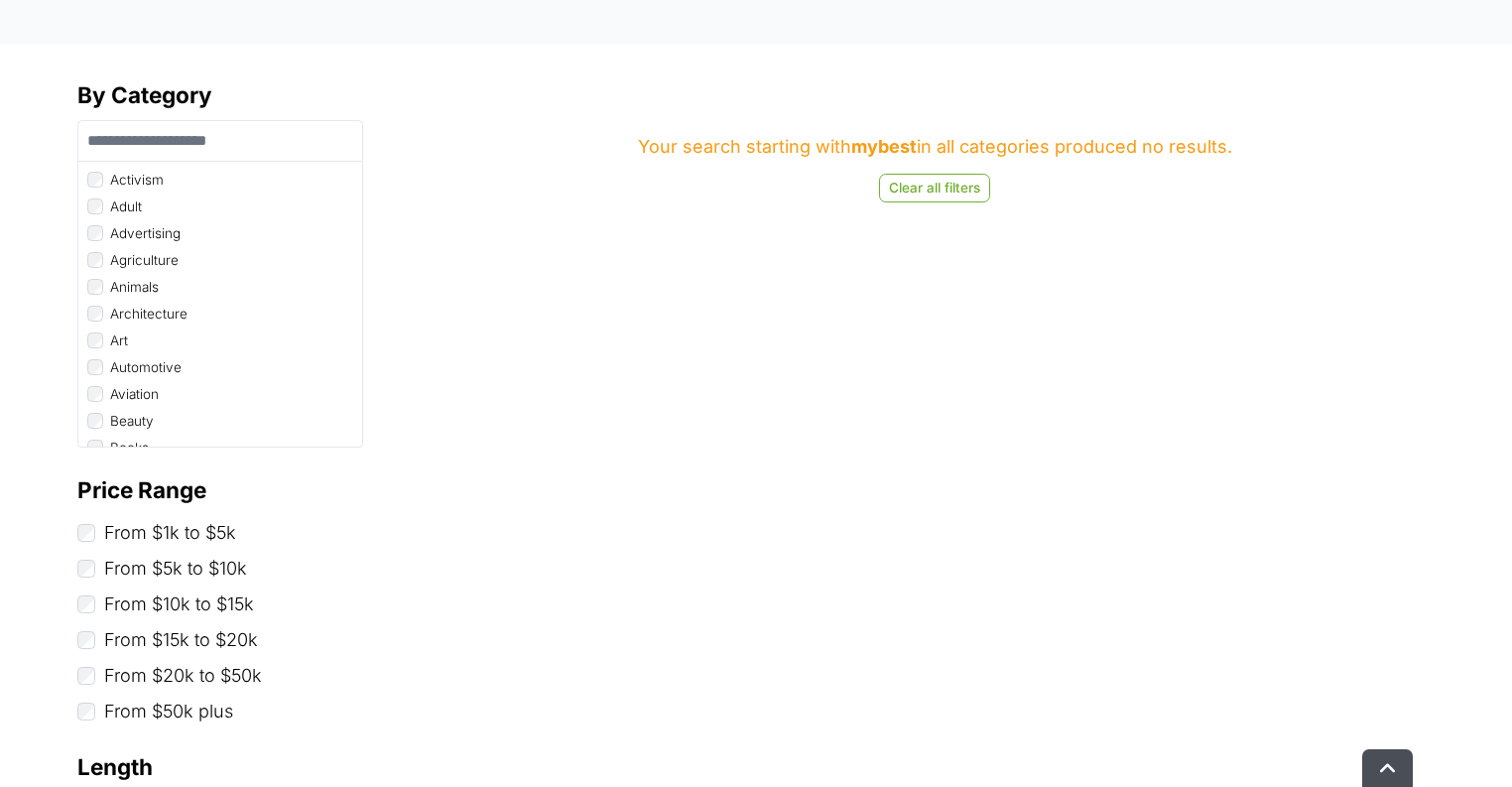 type on "******" 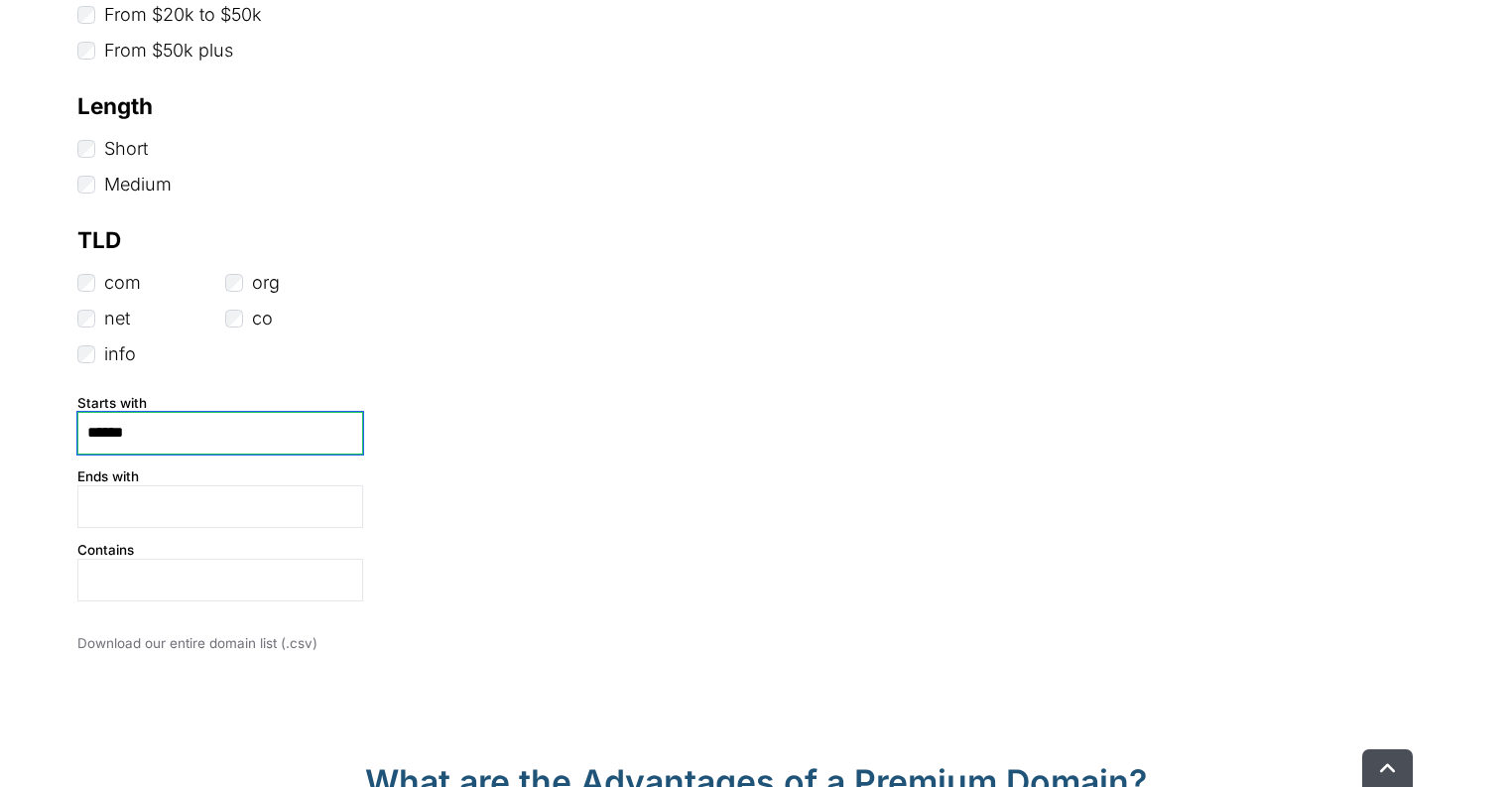 scroll, scrollTop: 1429, scrollLeft: 0, axis: vertical 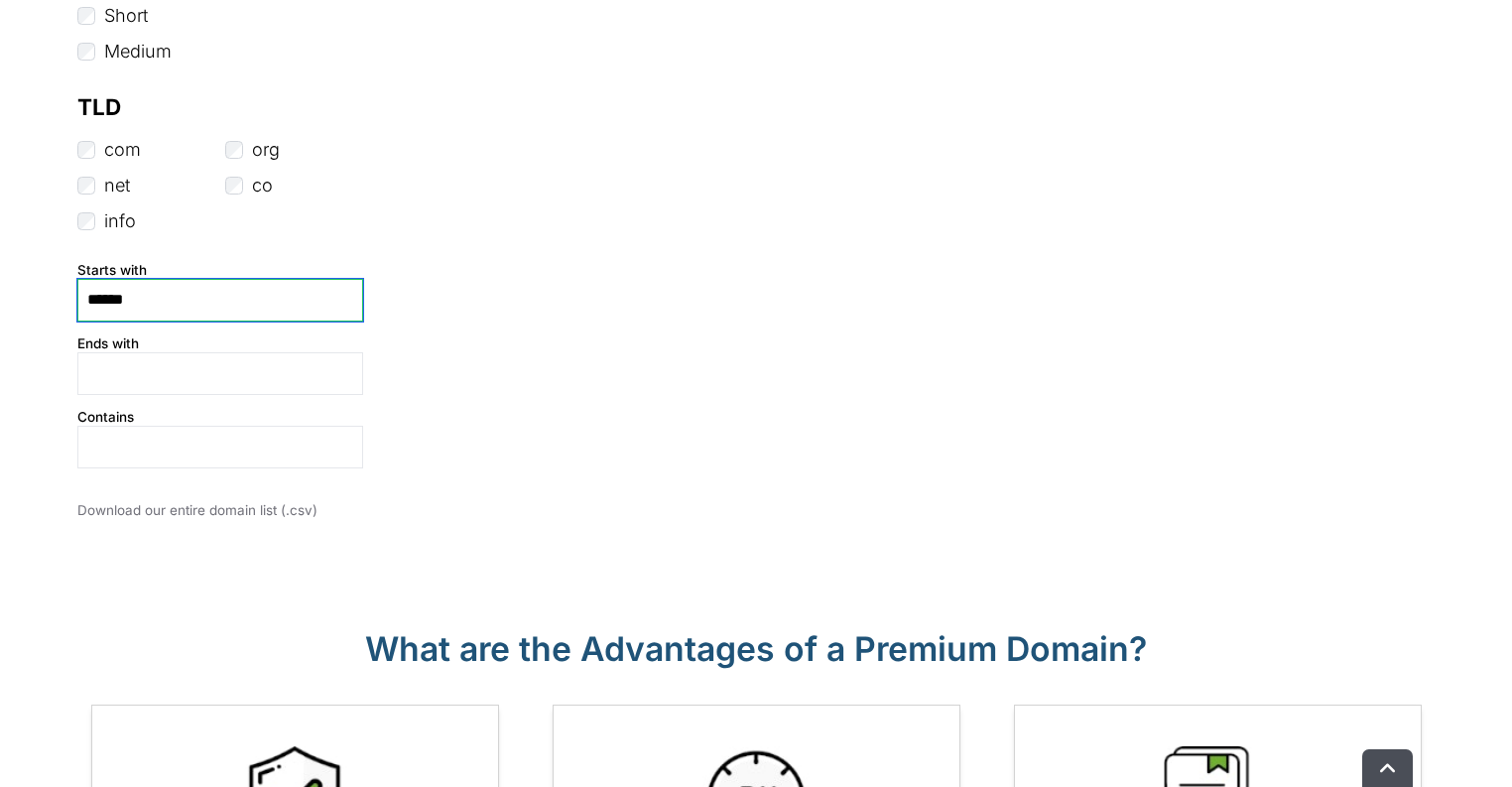 drag, startPoint x: 146, startPoint y: 296, endPoint x: 19, endPoint y: 314, distance: 128.26925 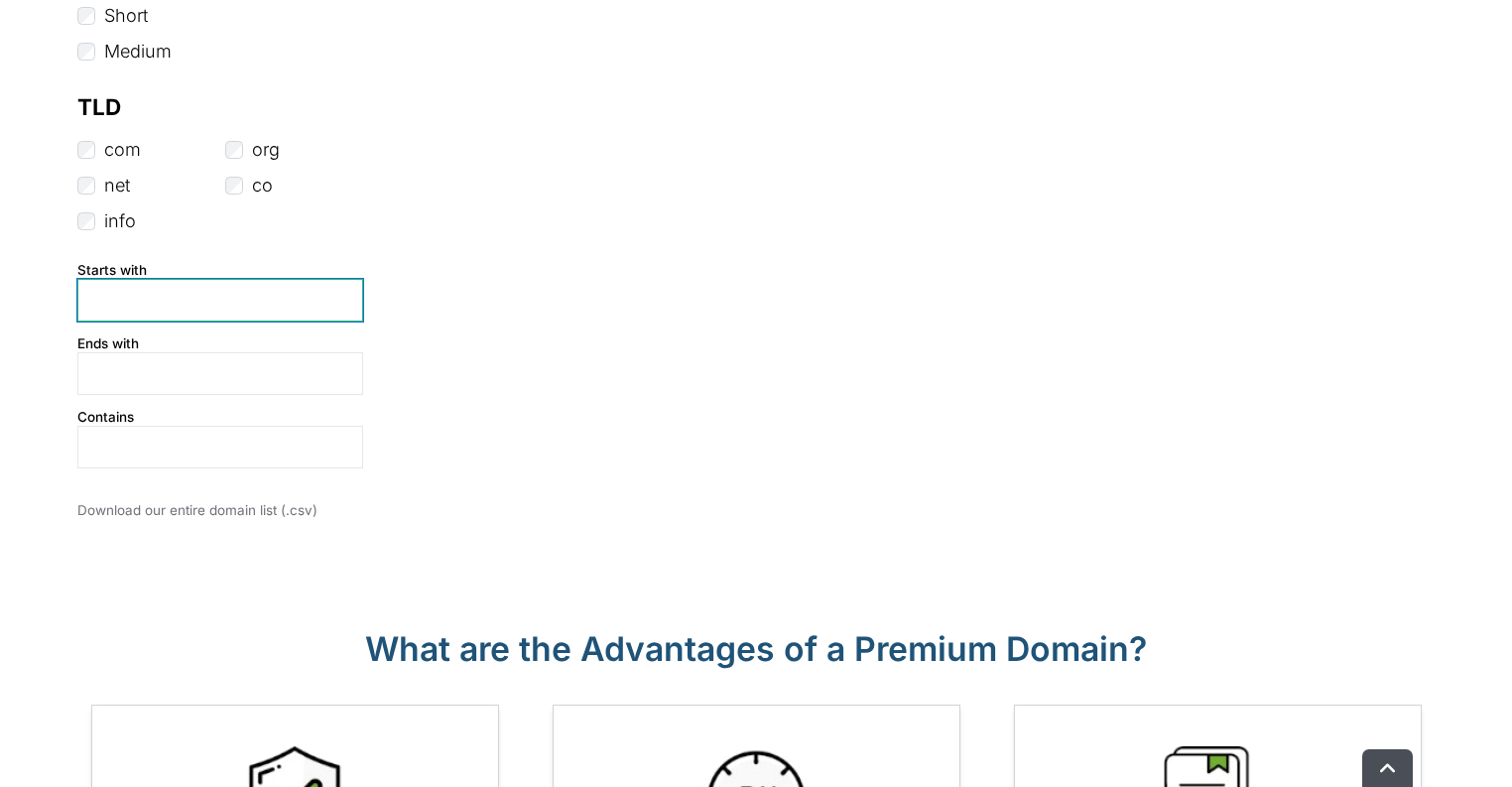 type 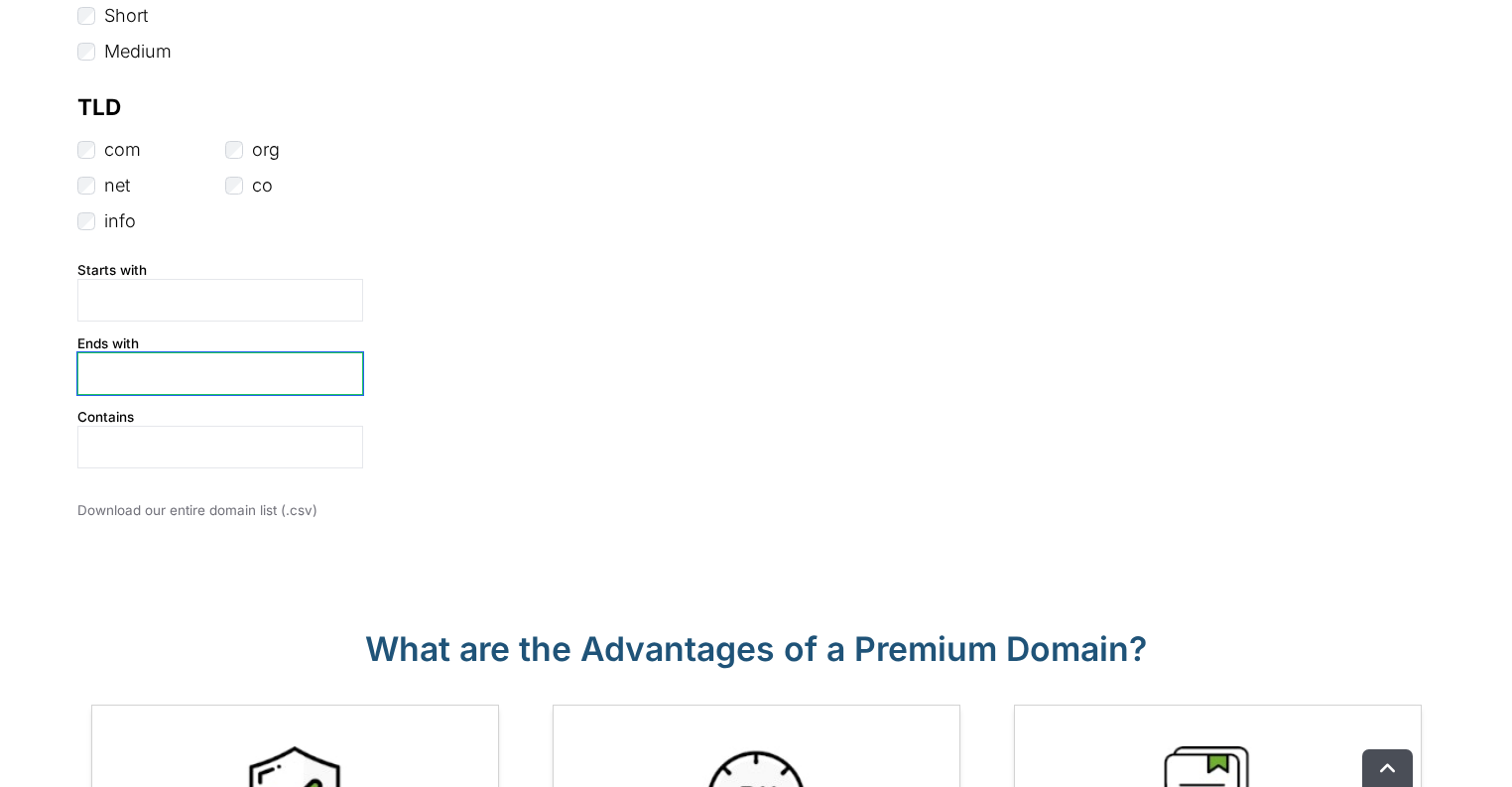 click at bounding box center [220, 373] 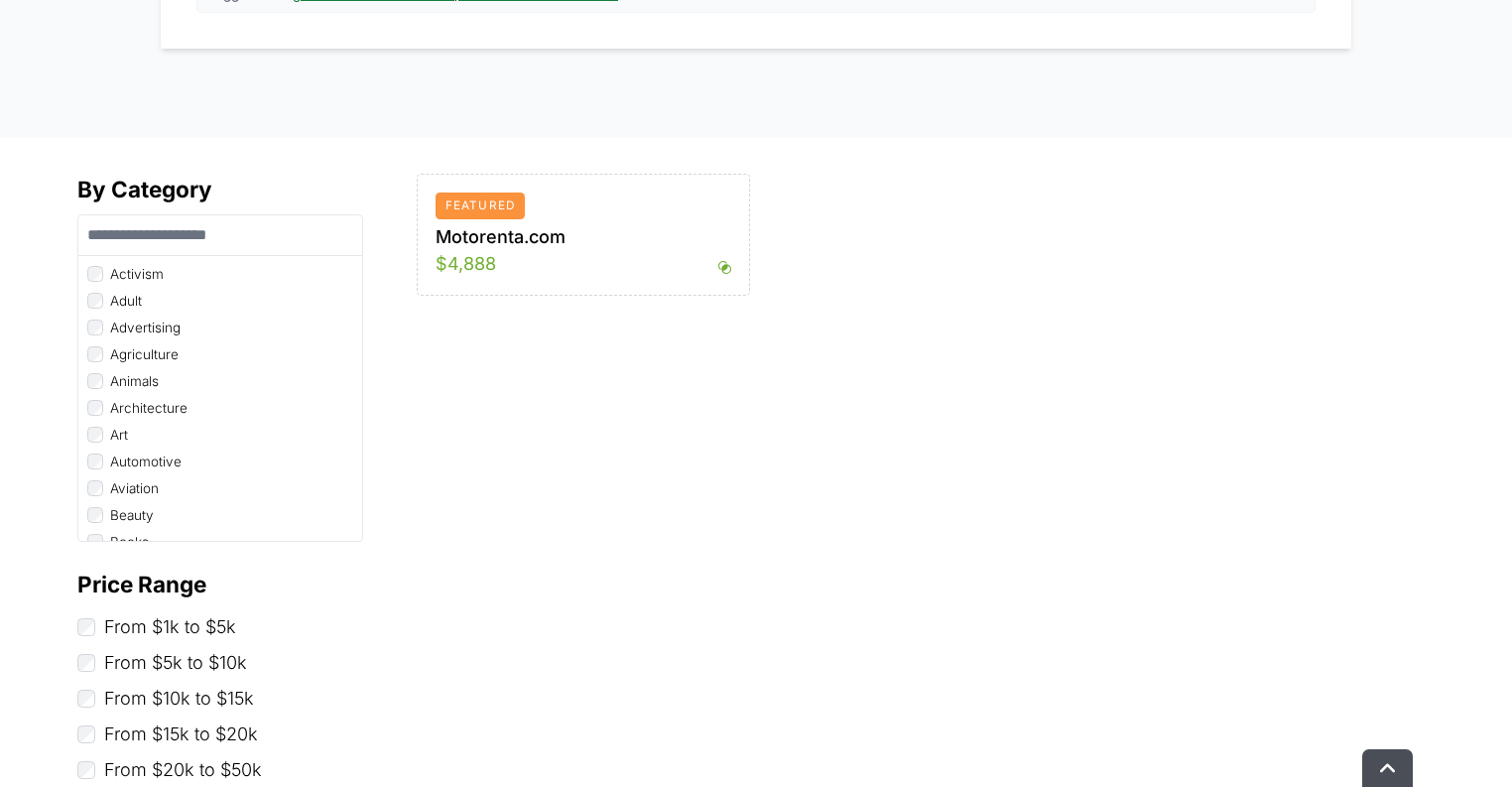 scroll, scrollTop: 397, scrollLeft: 0, axis: vertical 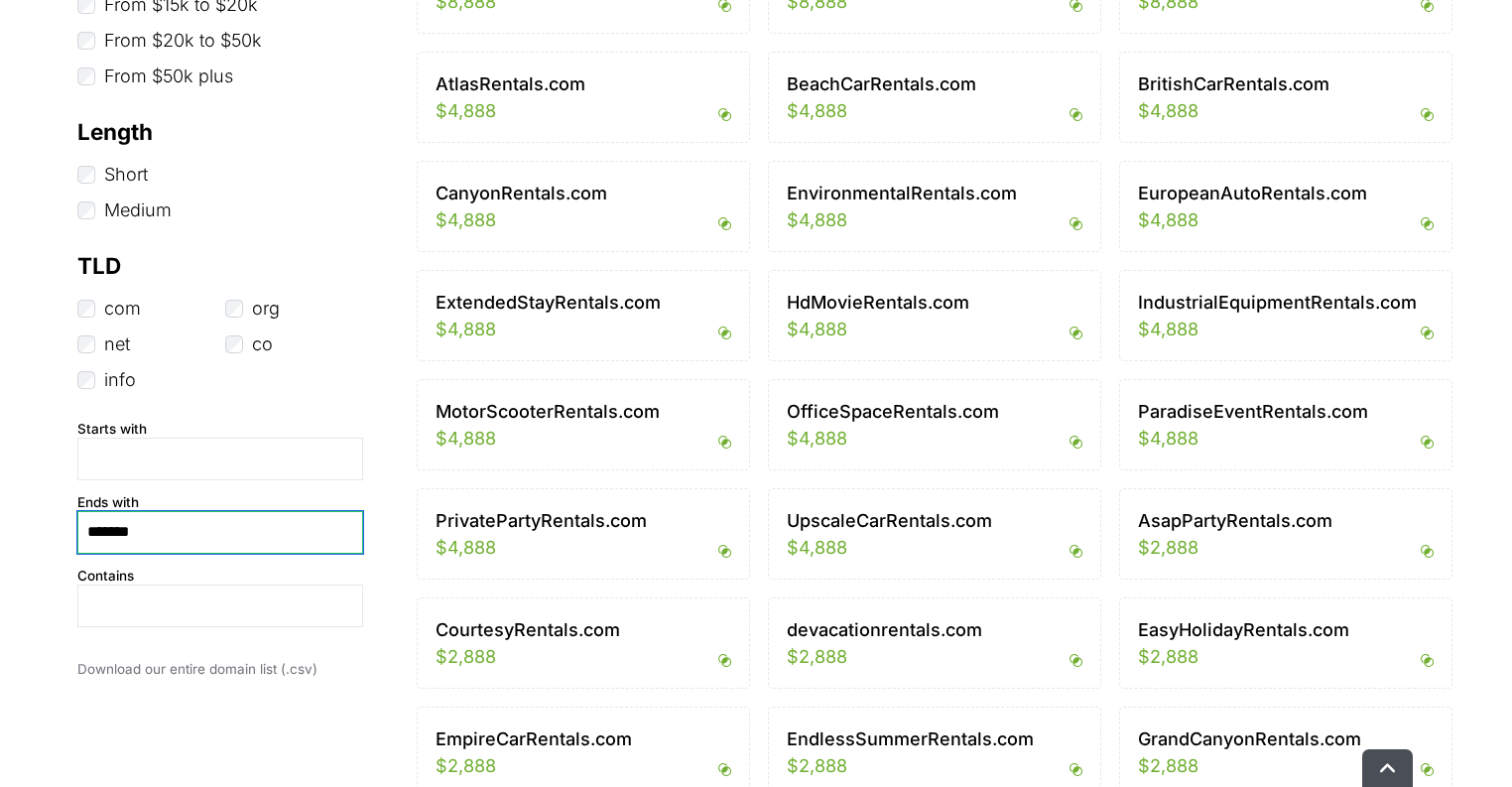 type on "*******" 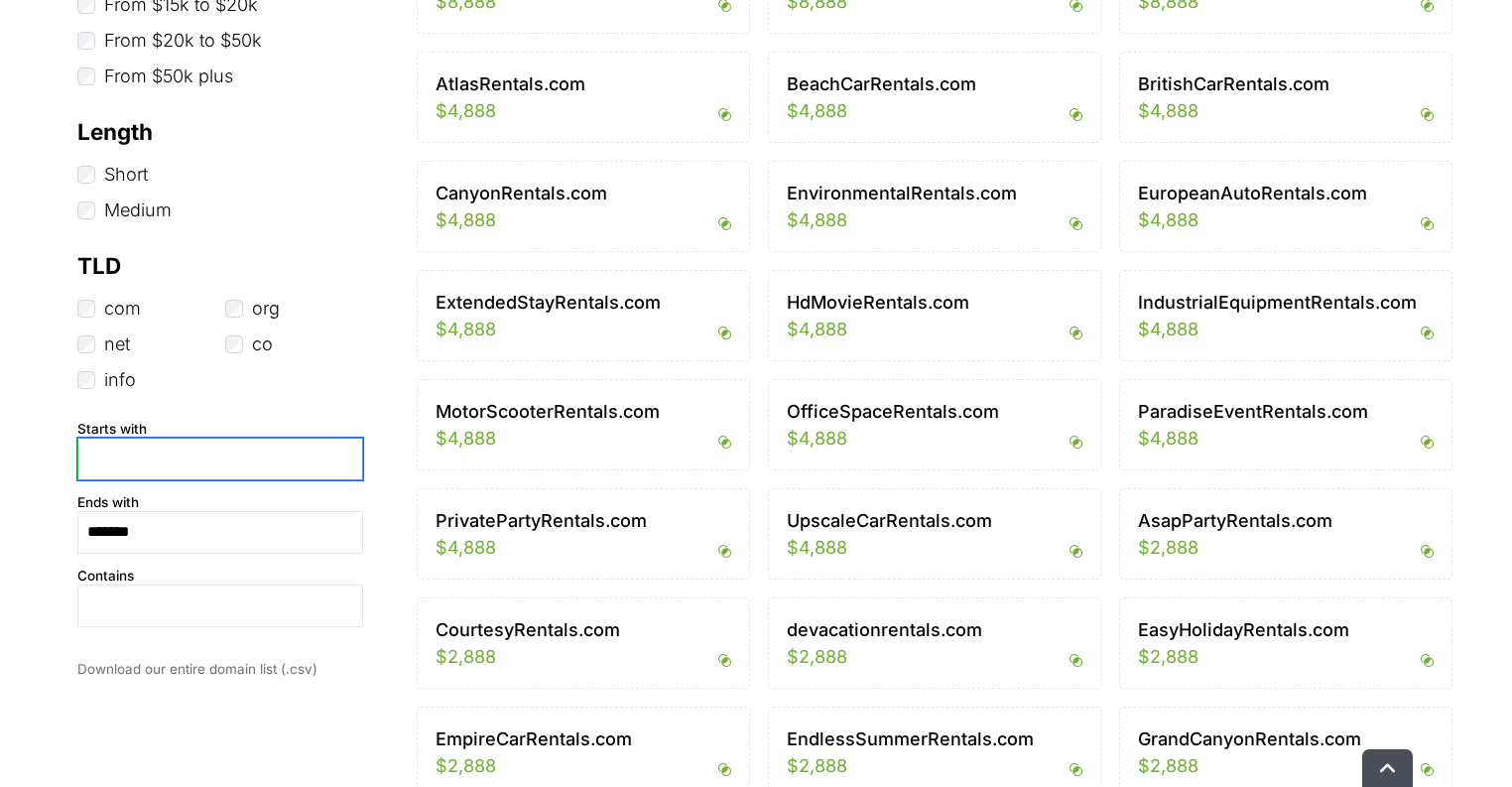 click at bounding box center [220, 459] 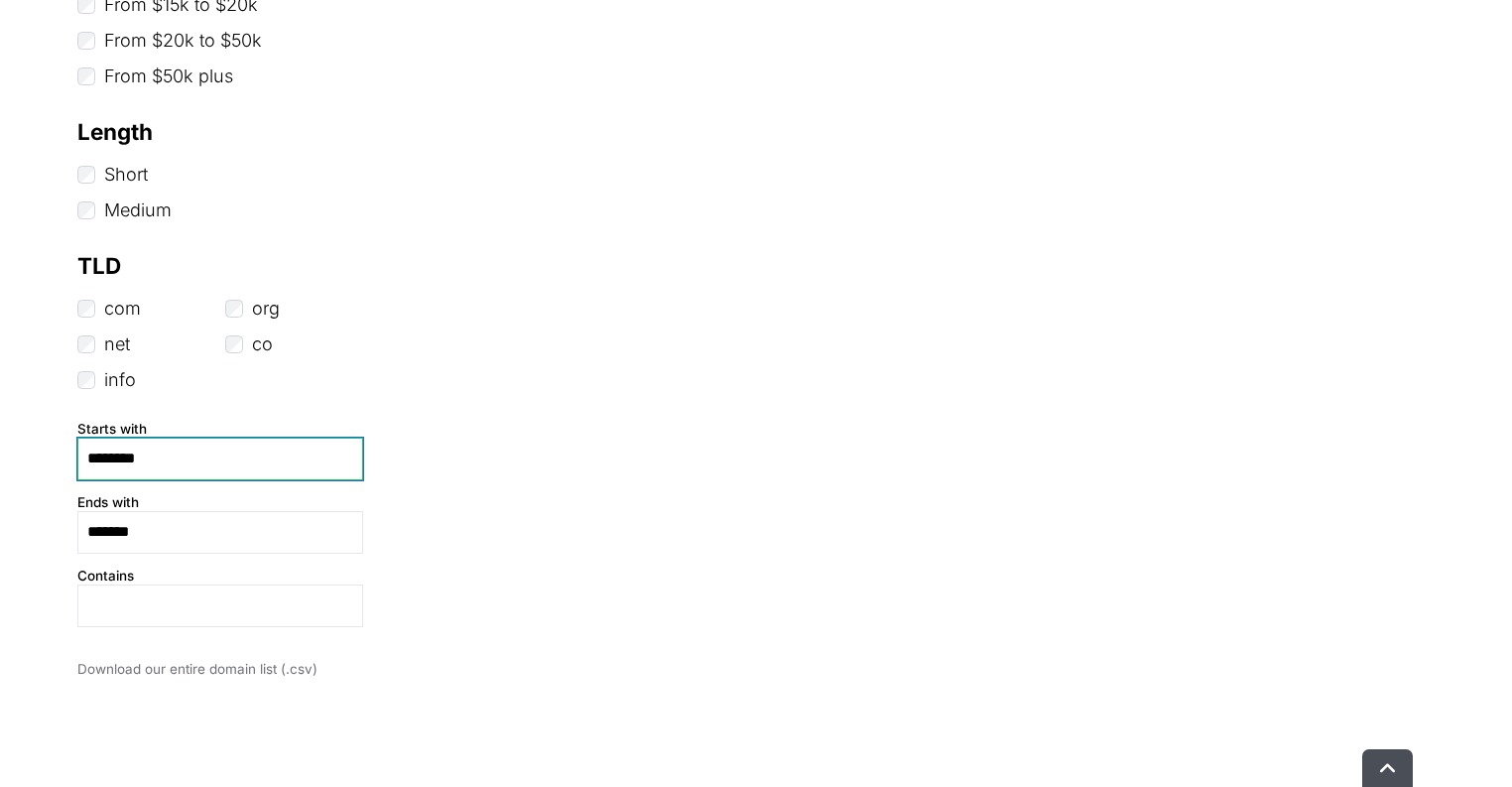 type on "*********" 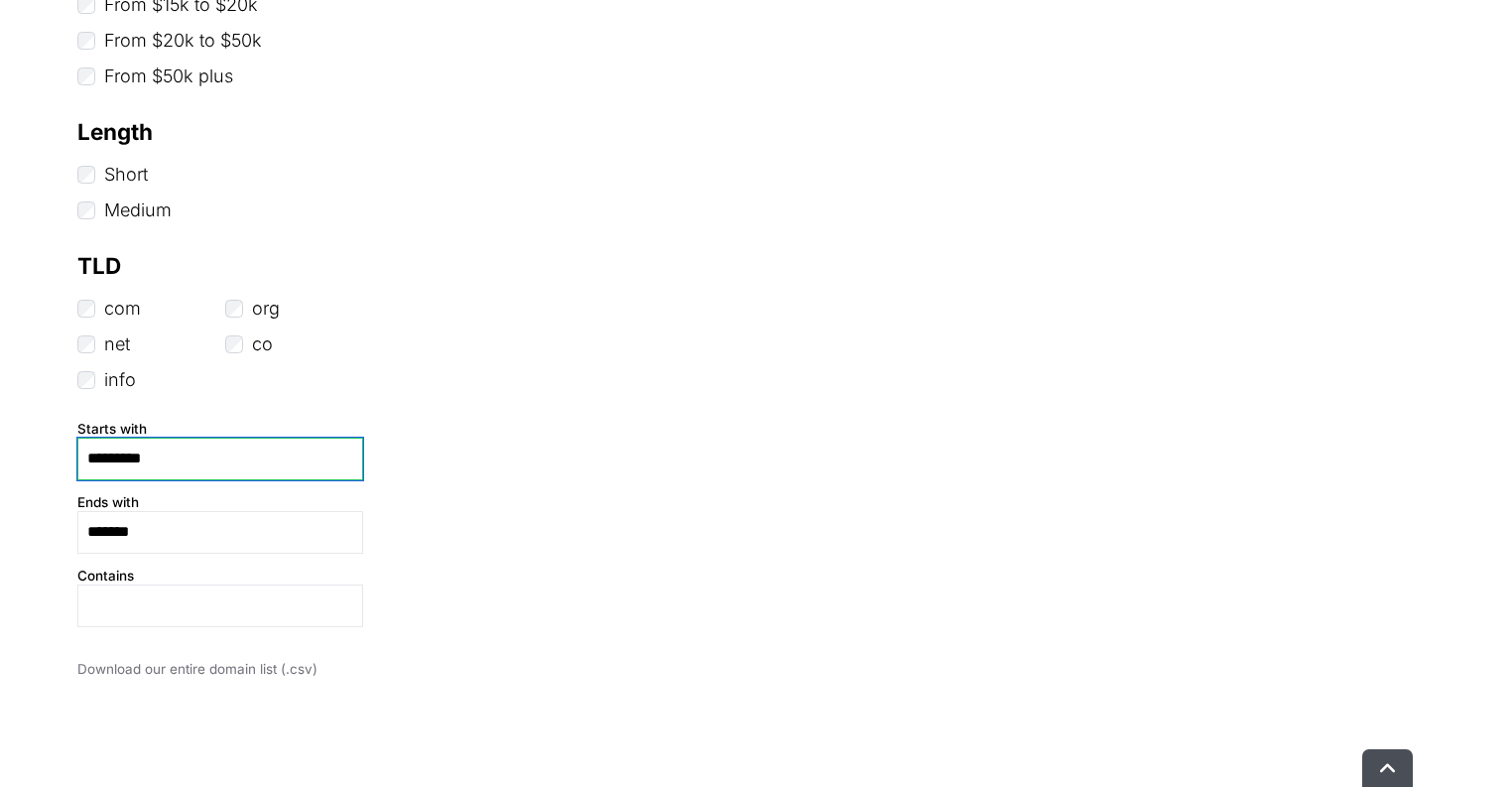 drag, startPoint x: 117, startPoint y: 454, endPoint x: 0, endPoint y: 460, distance: 117.15375 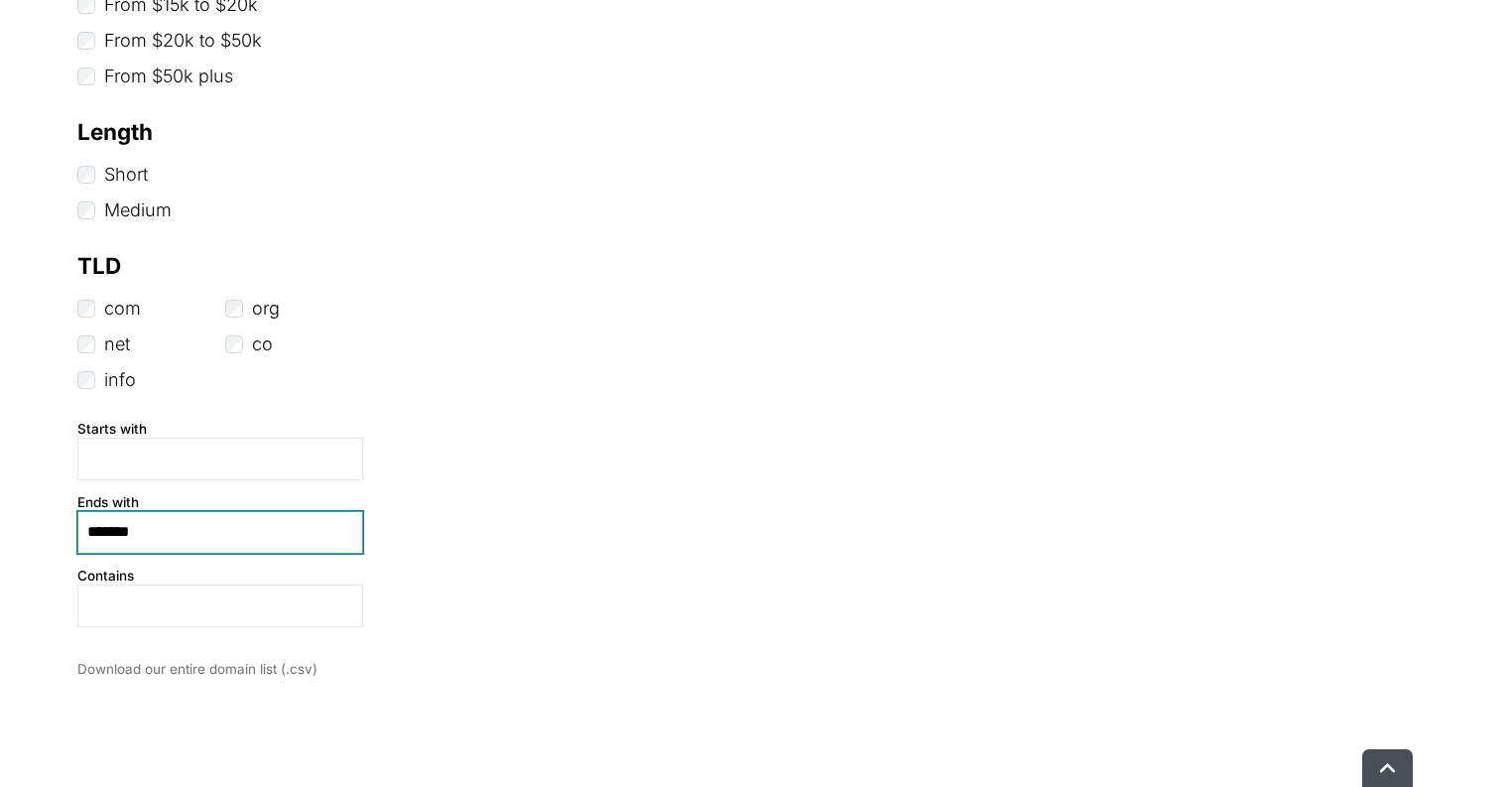 click on "*******" at bounding box center [220, 532] 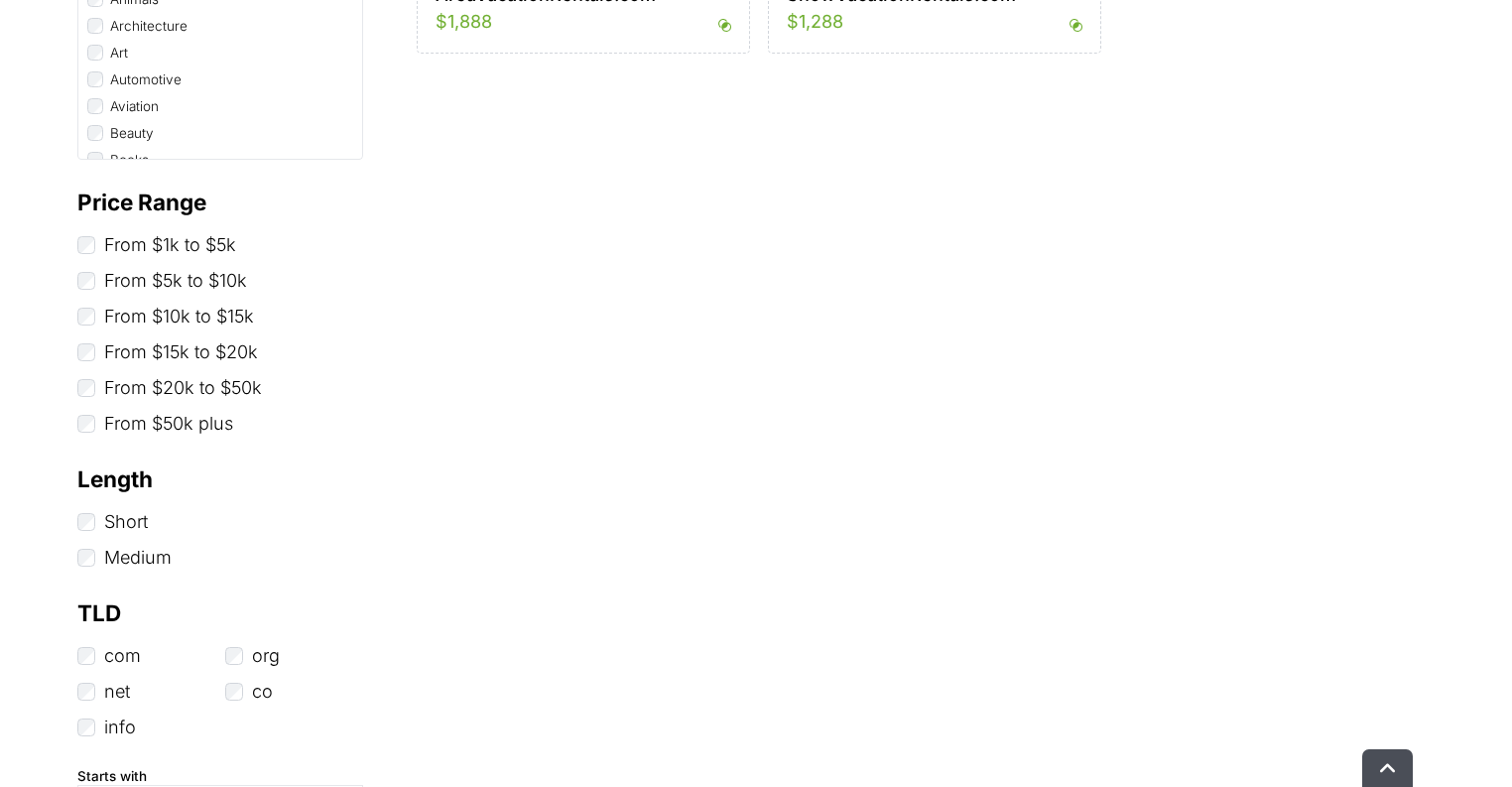 scroll, scrollTop: 953, scrollLeft: 0, axis: vertical 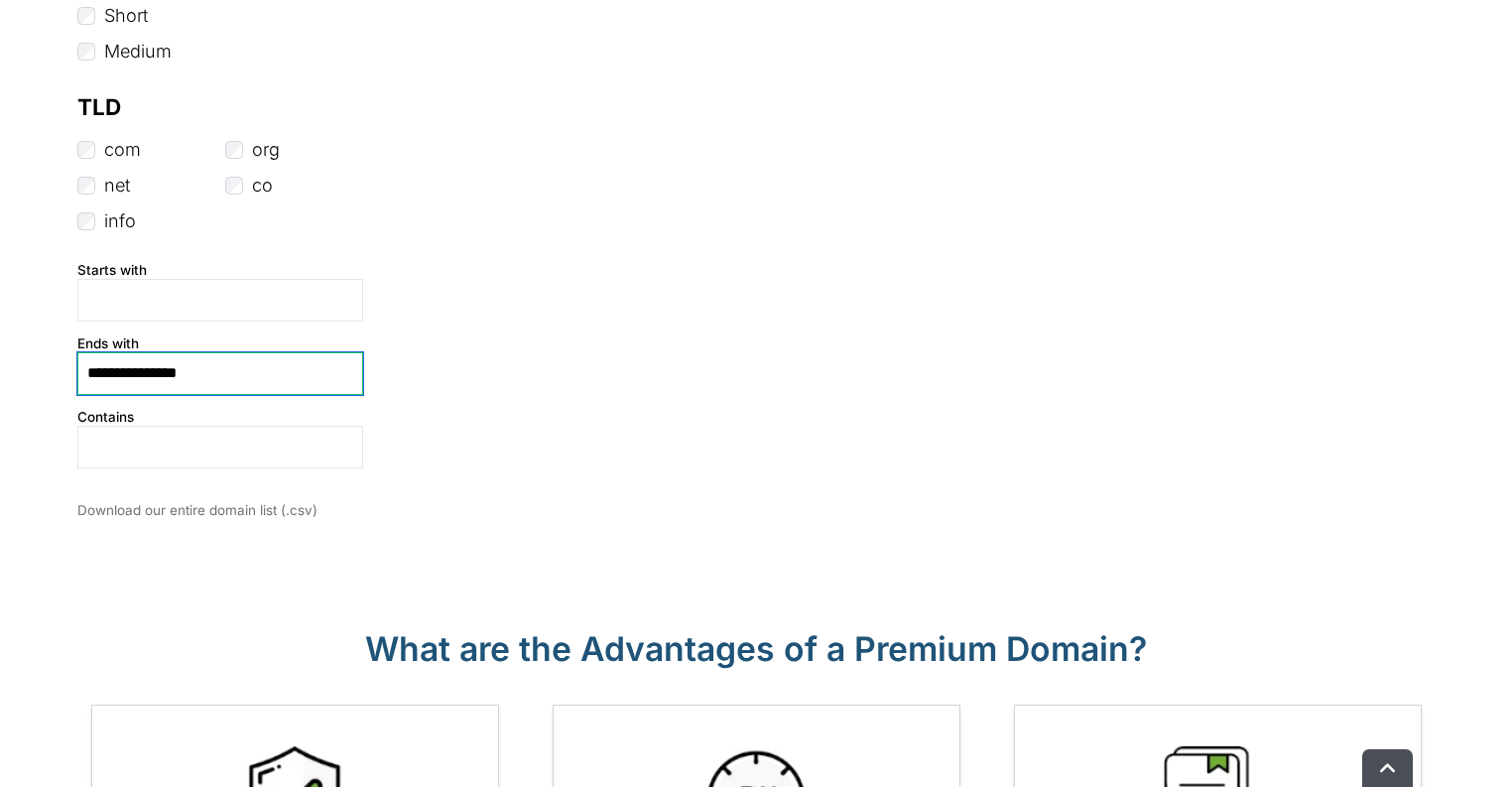 drag, startPoint x: 248, startPoint y: 365, endPoint x: 0, endPoint y: 398, distance: 250.1859 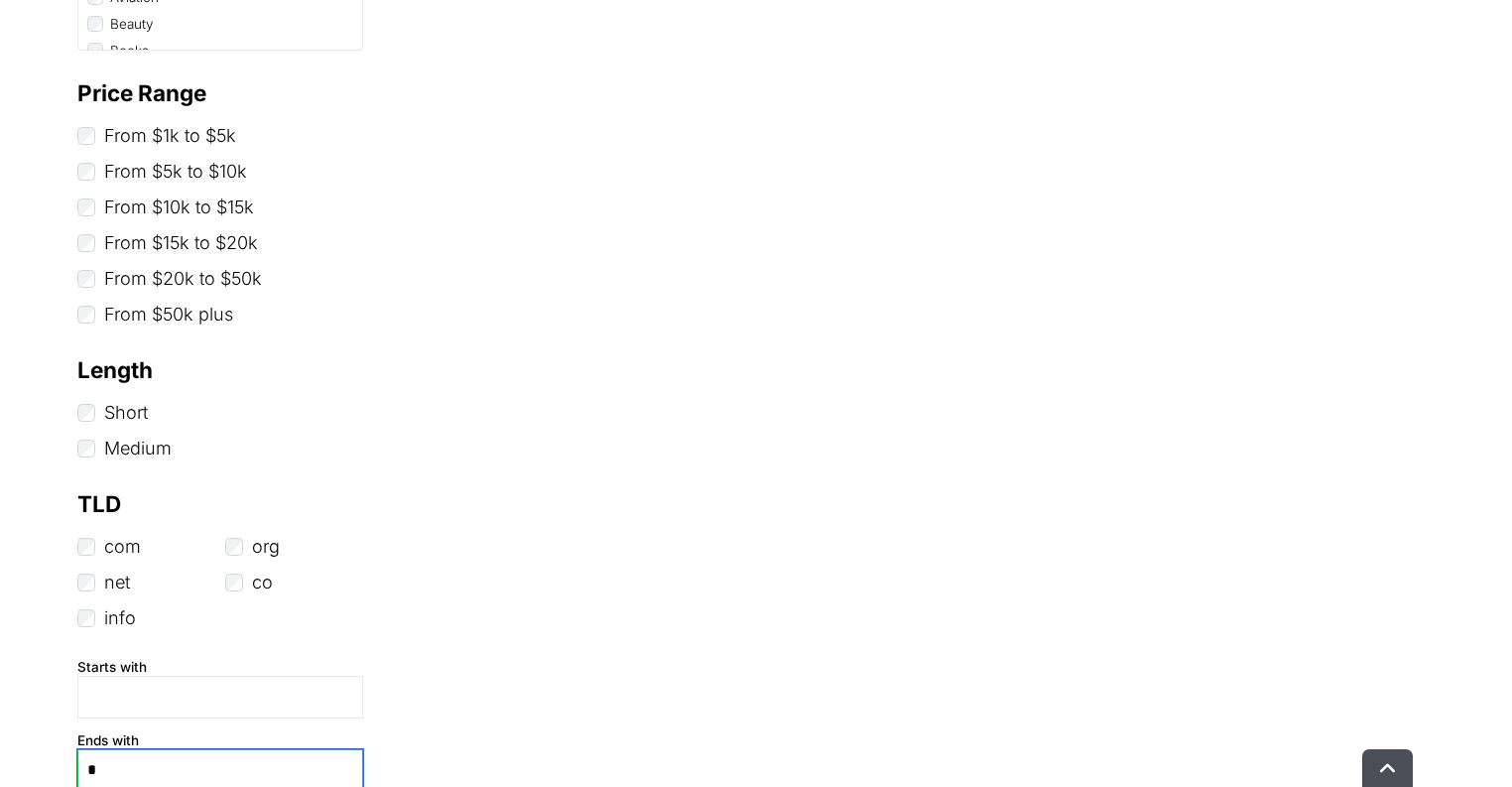 scroll, scrollTop: 715, scrollLeft: 0, axis: vertical 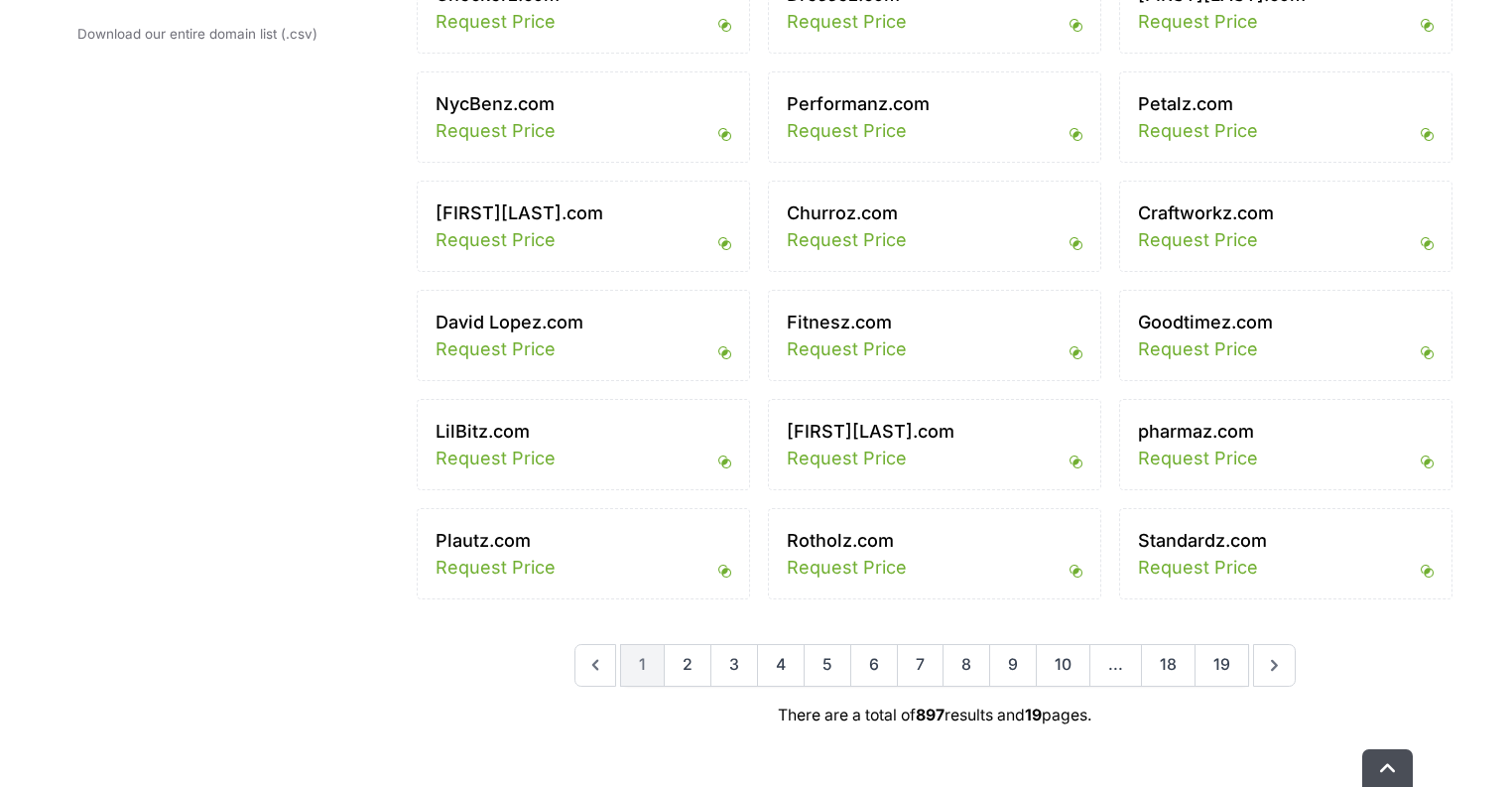 type on "*" 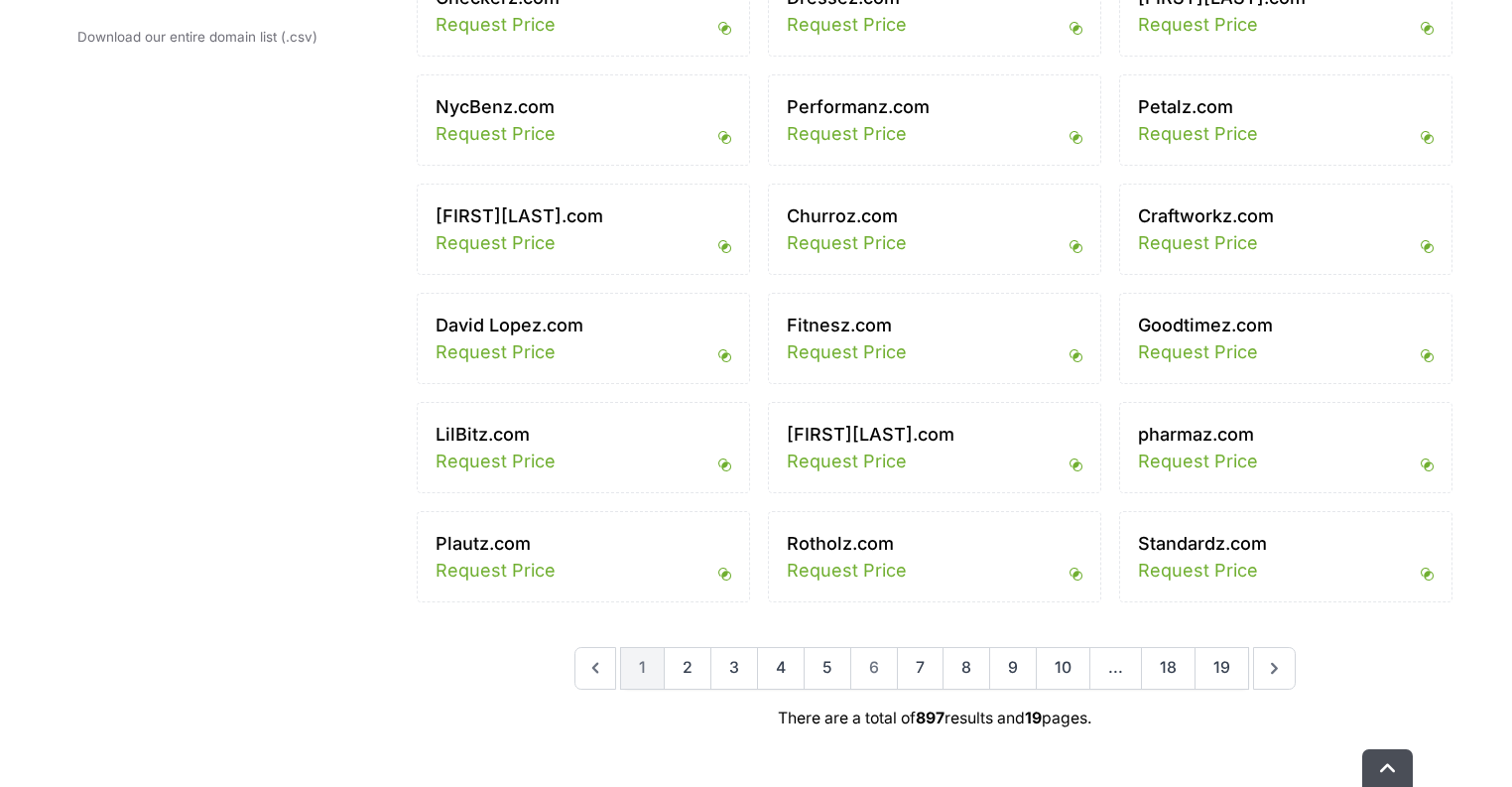 scroll, scrollTop: 2064, scrollLeft: 0, axis: vertical 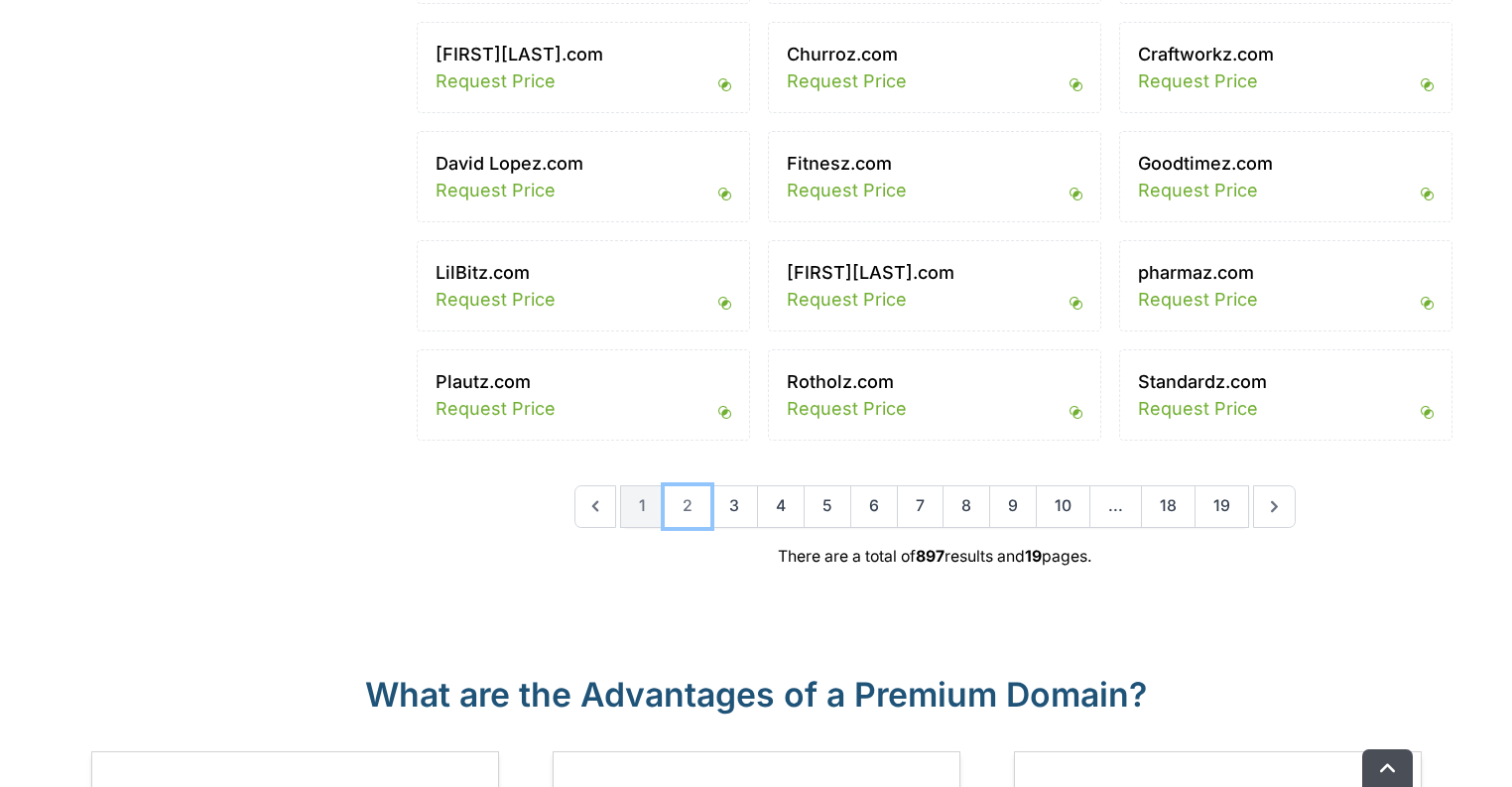click on "2" at bounding box center [688, 506] 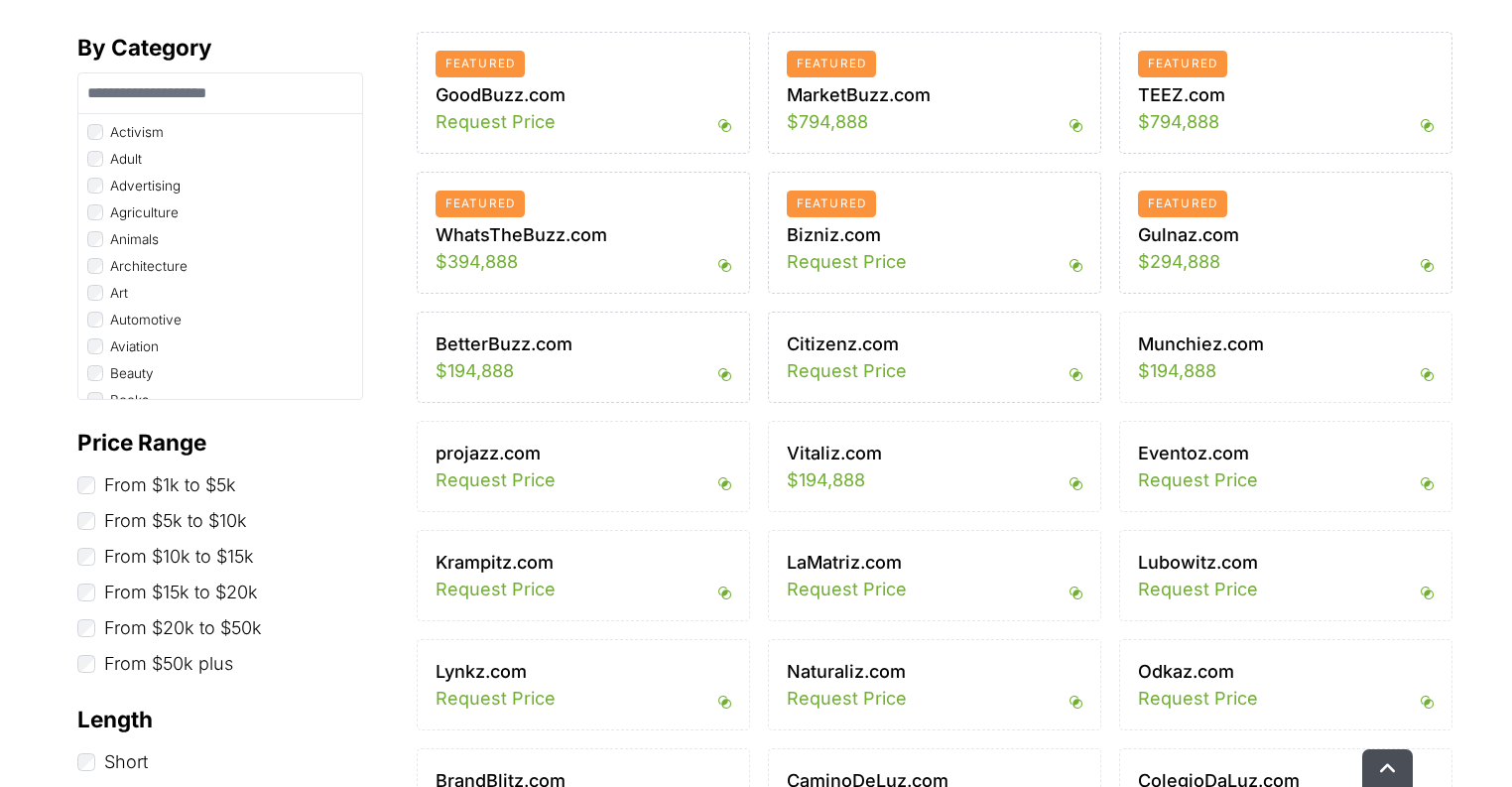 scroll, scrollTop: 678, scrollLeft: 0, axis: vertical 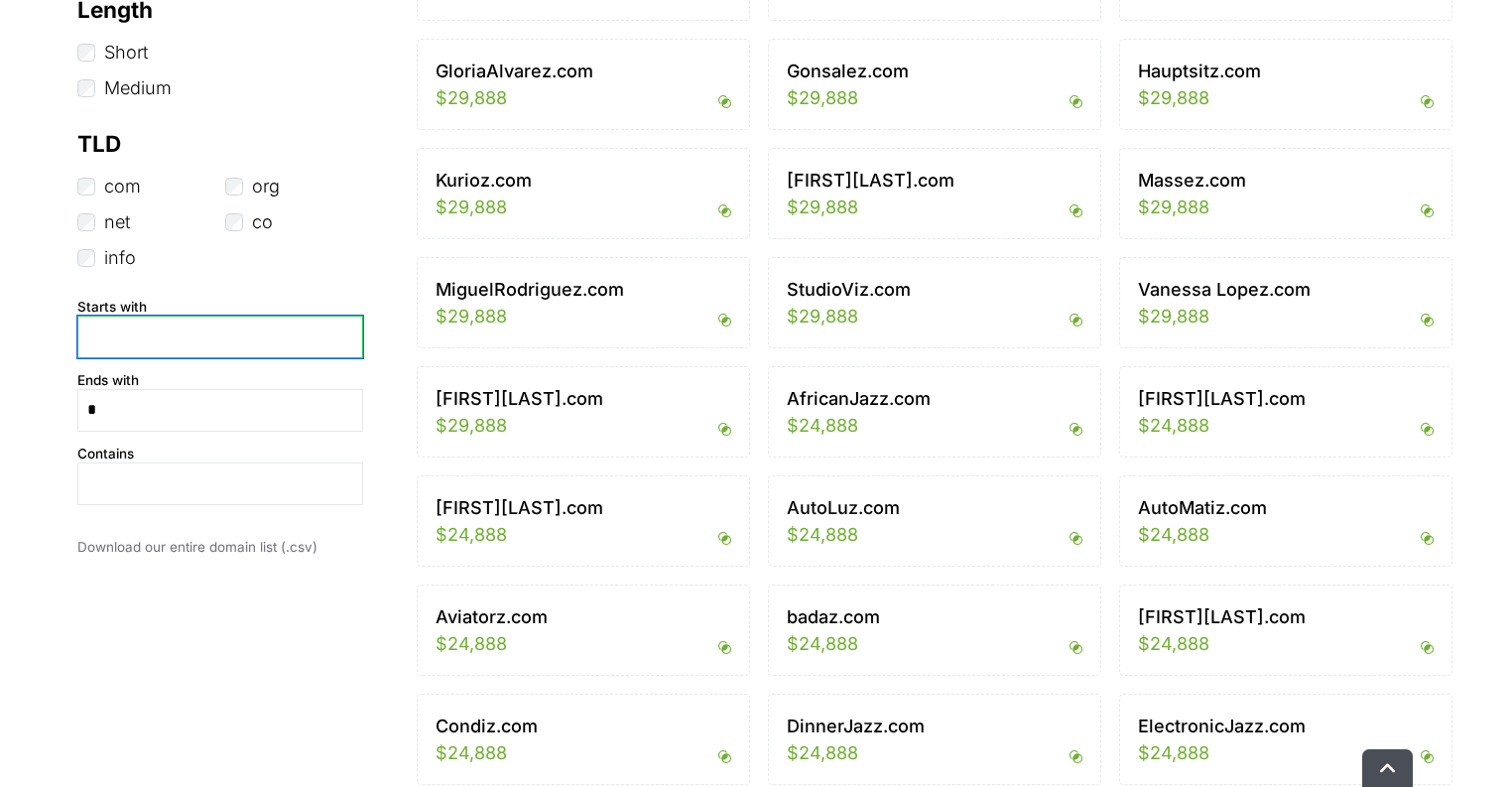 click at bounding box center (220, 336) 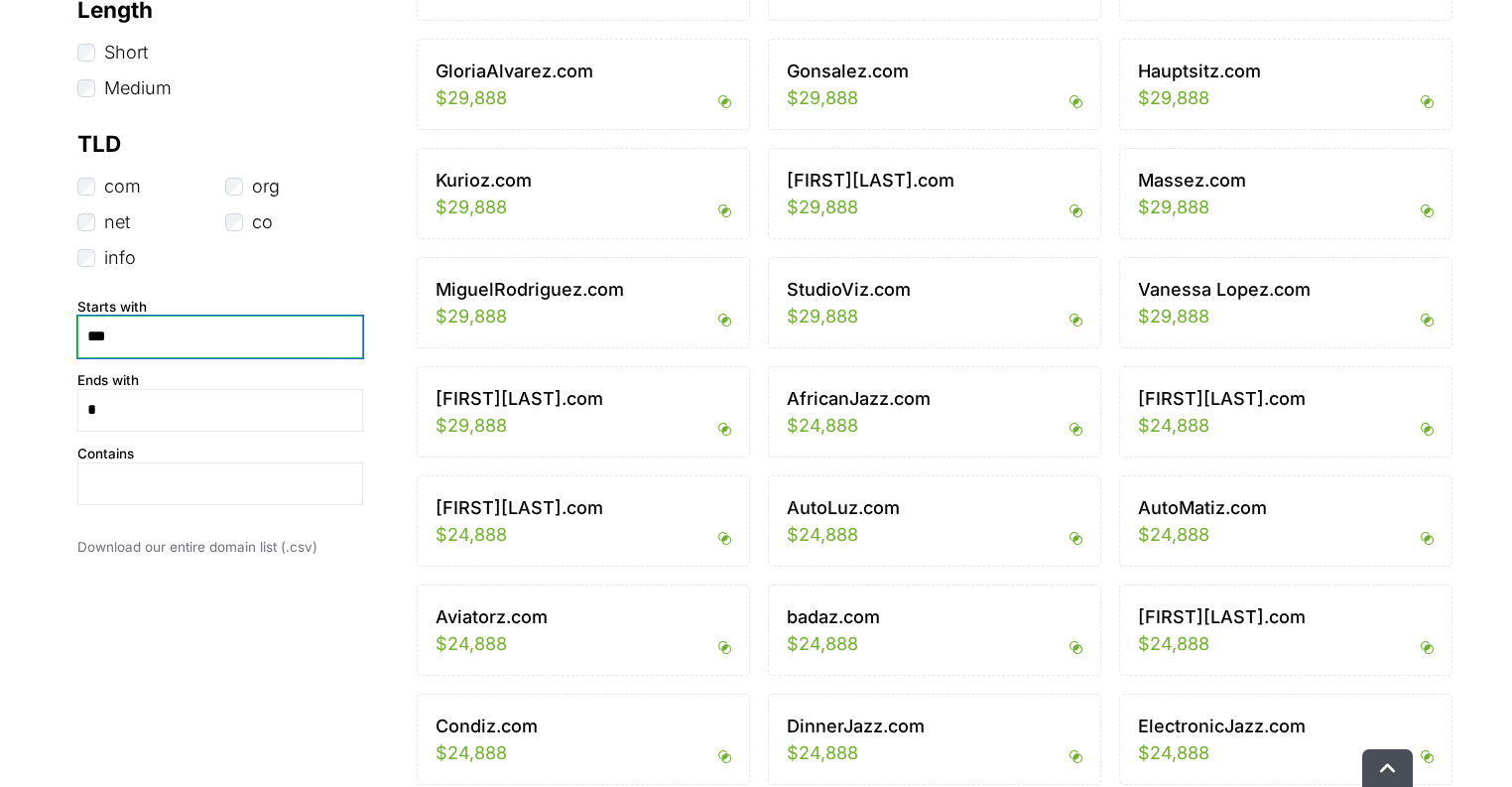 type on "***" 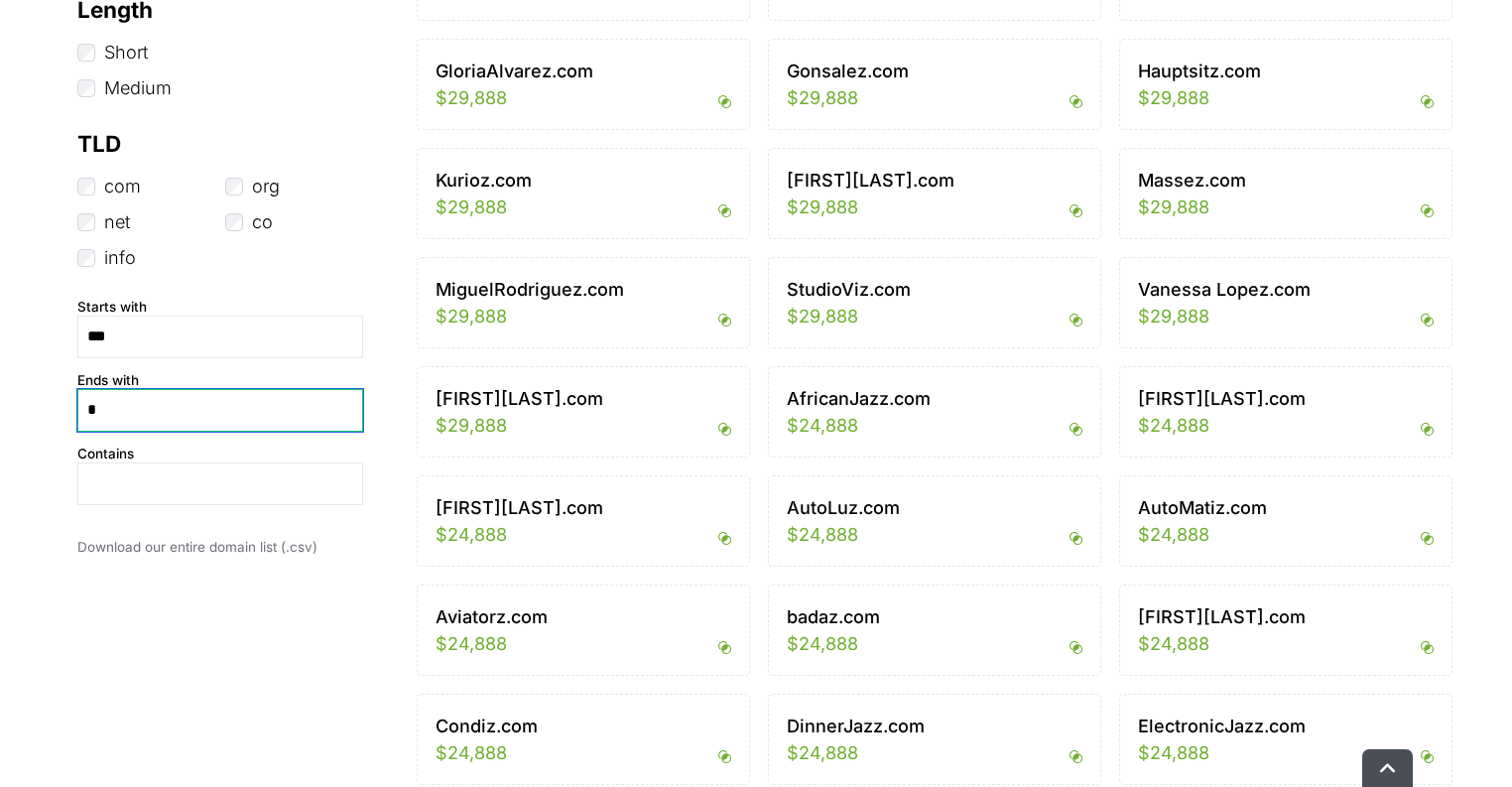 click on "*" at bounding box center (220, 410) 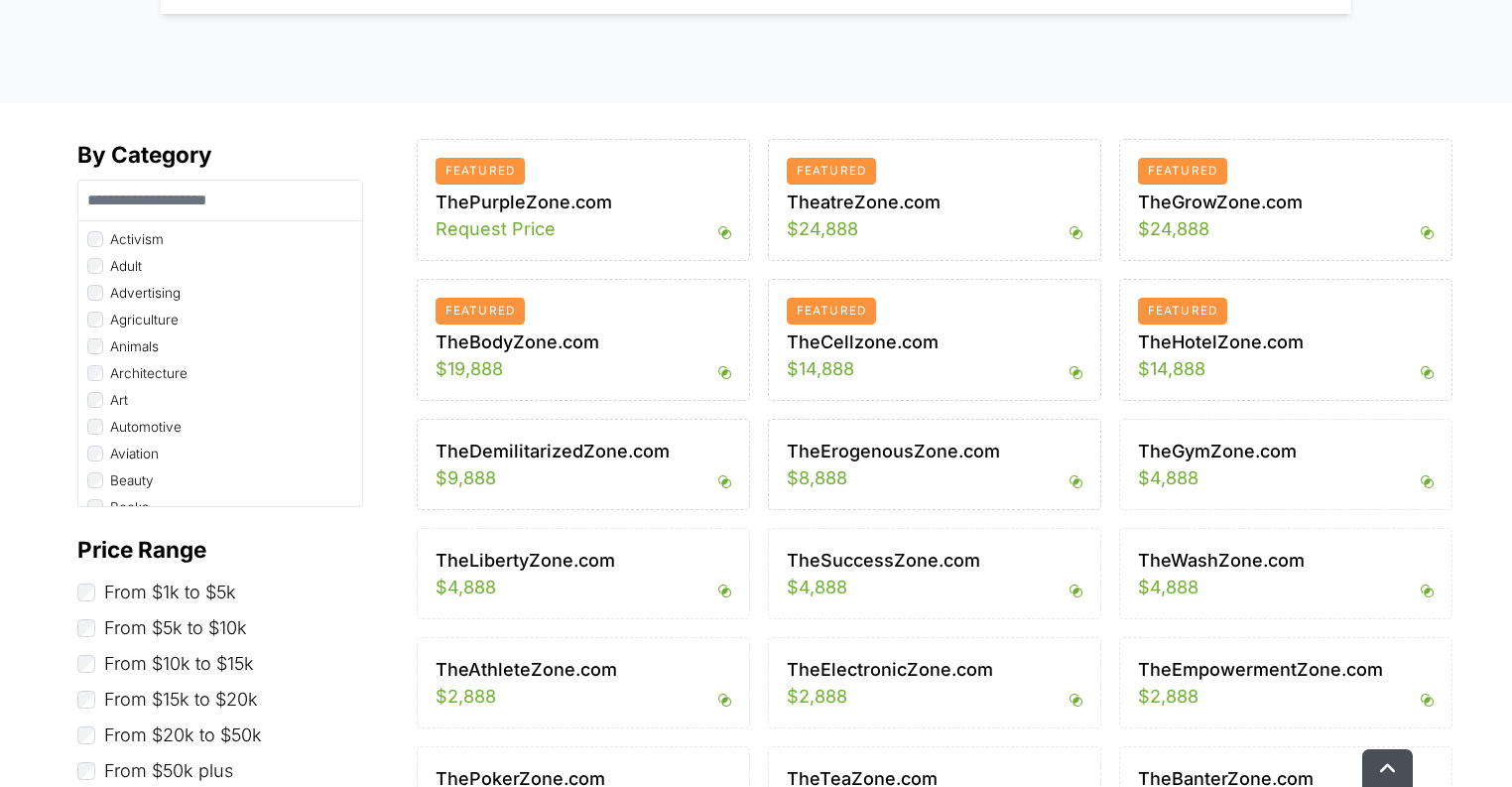 scroll, scrollTop: 678, scrollLeft: 0, axis: vertical 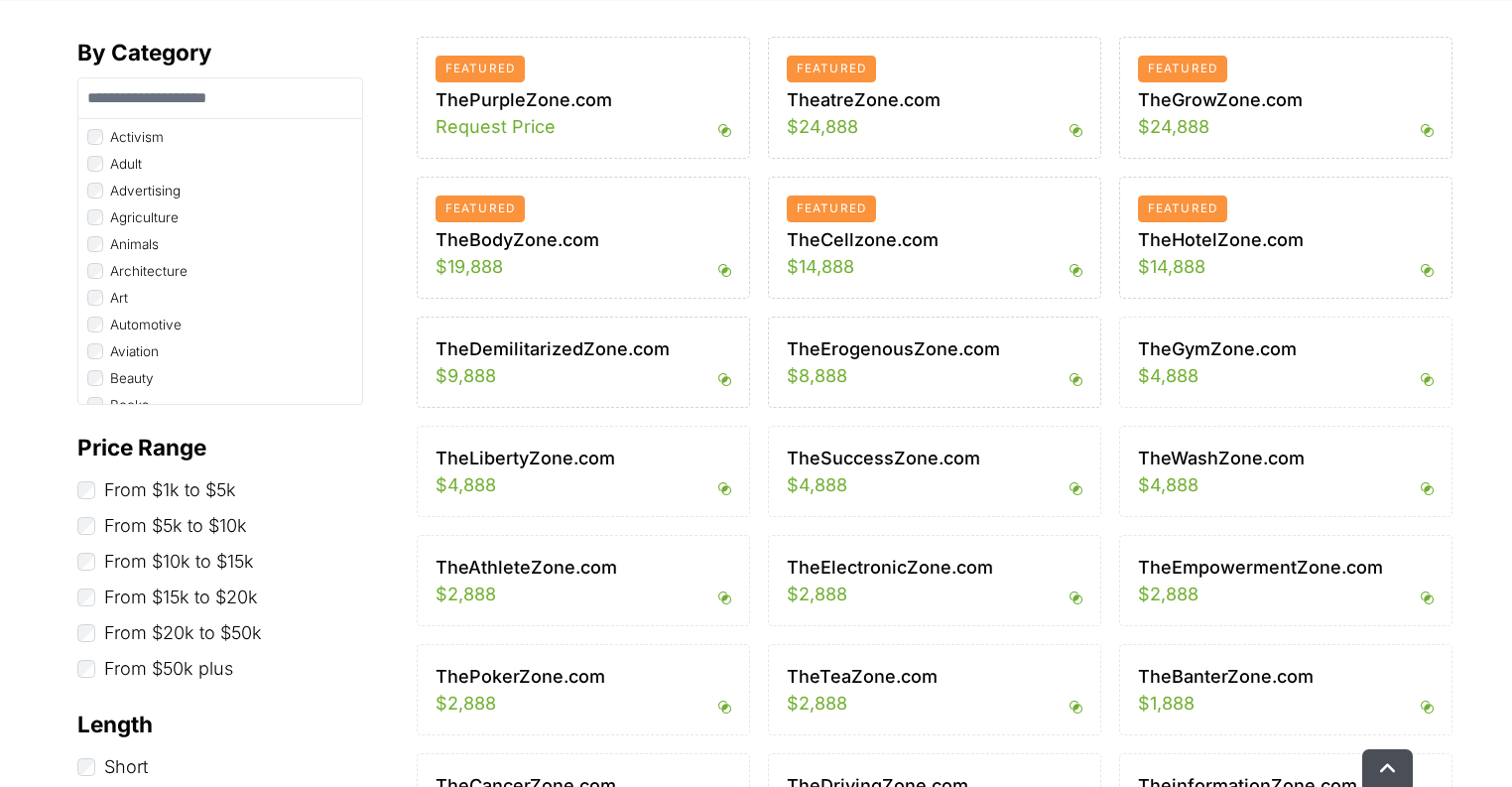 type on "****" 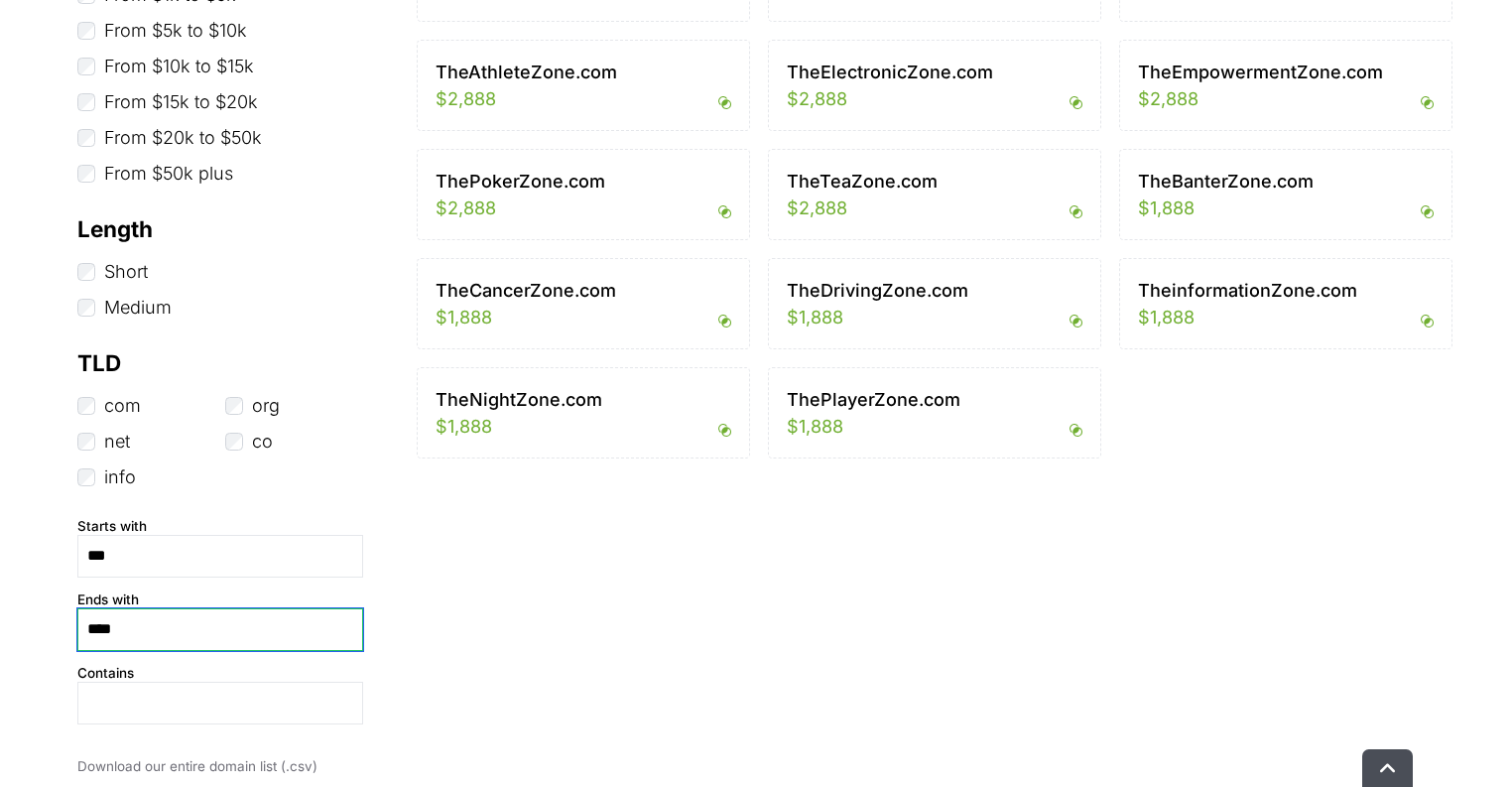 scroll, scrollTop: 1313, scrollLeft: 0, axis: vertical 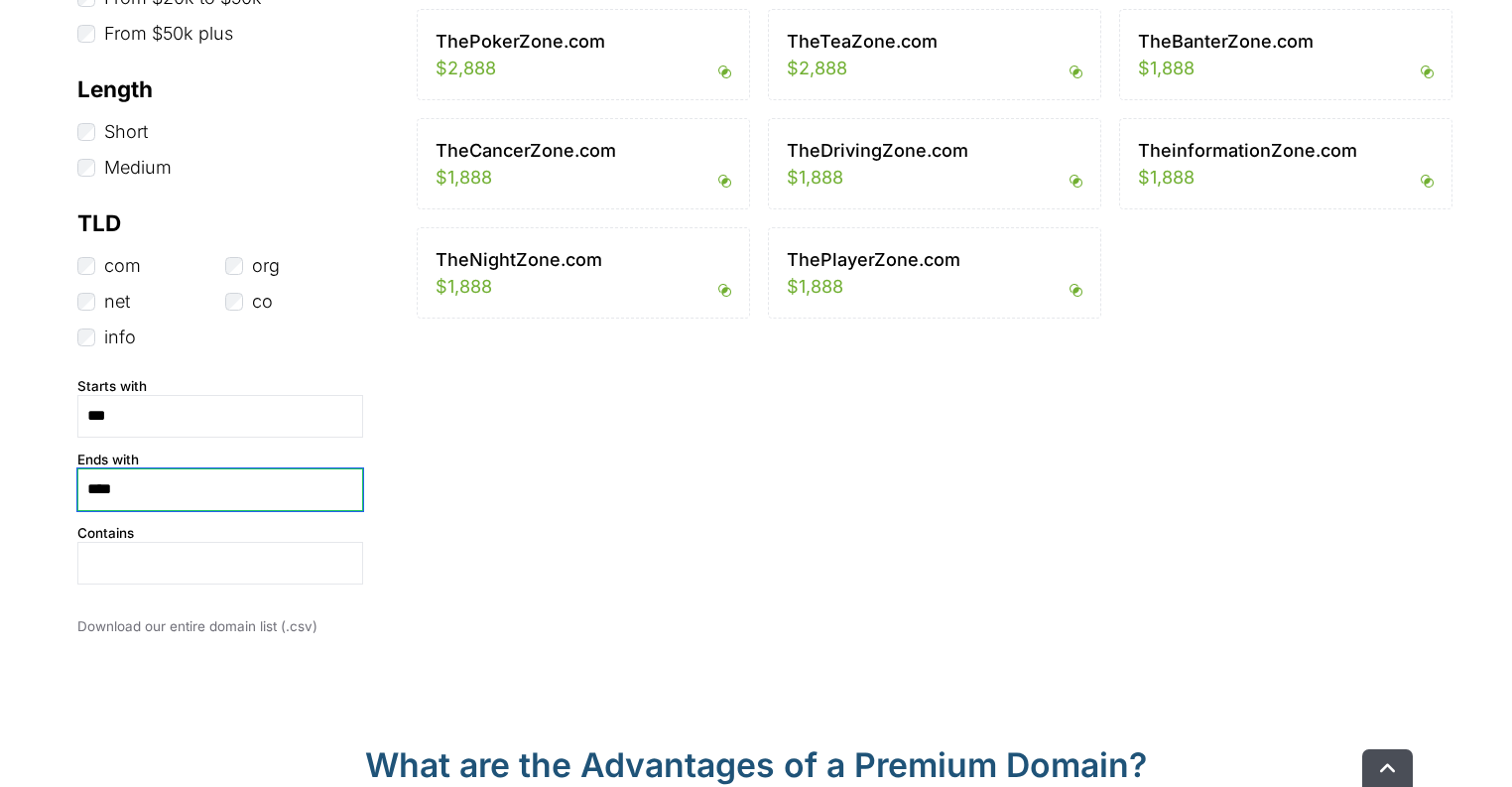 drag, startPoint x: 131, startPoint y: 481, endPoint x: 0, endPoint y: 492, distance: 131.46102 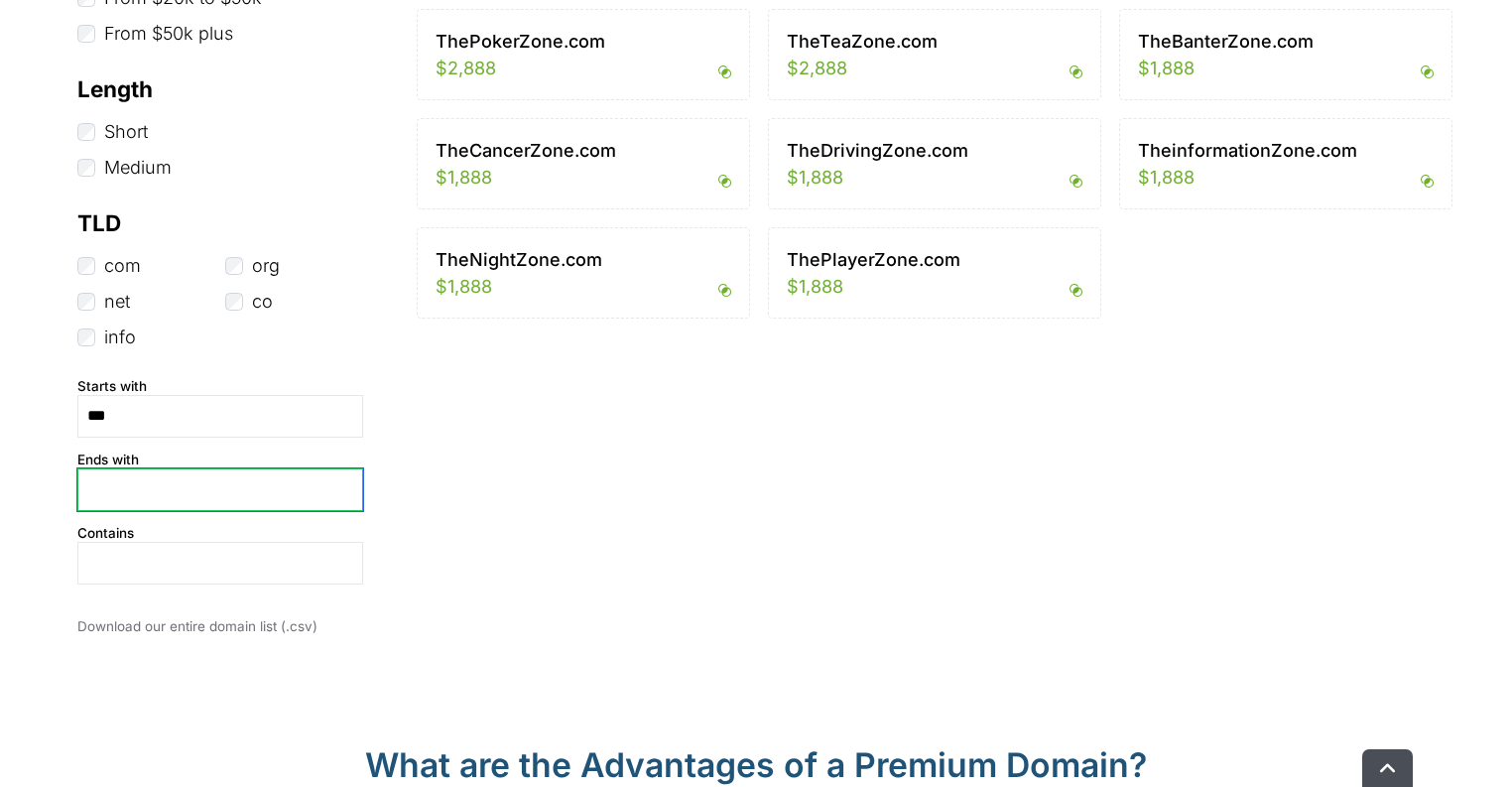 type 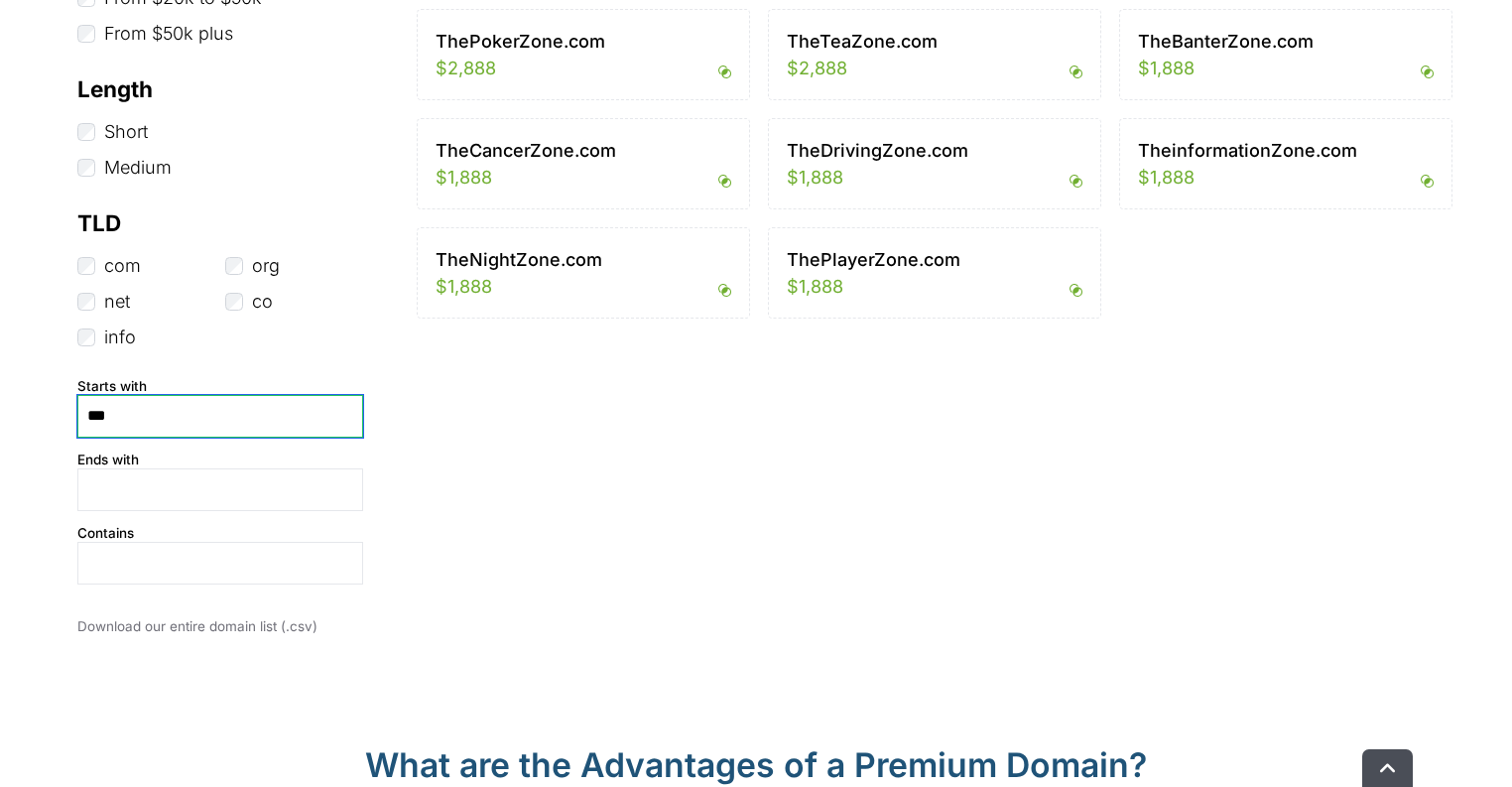 drag, startPoint x: 143, startPoint y: 402, endPoint x: 0, endPoint y: 407, distance: 143.08739 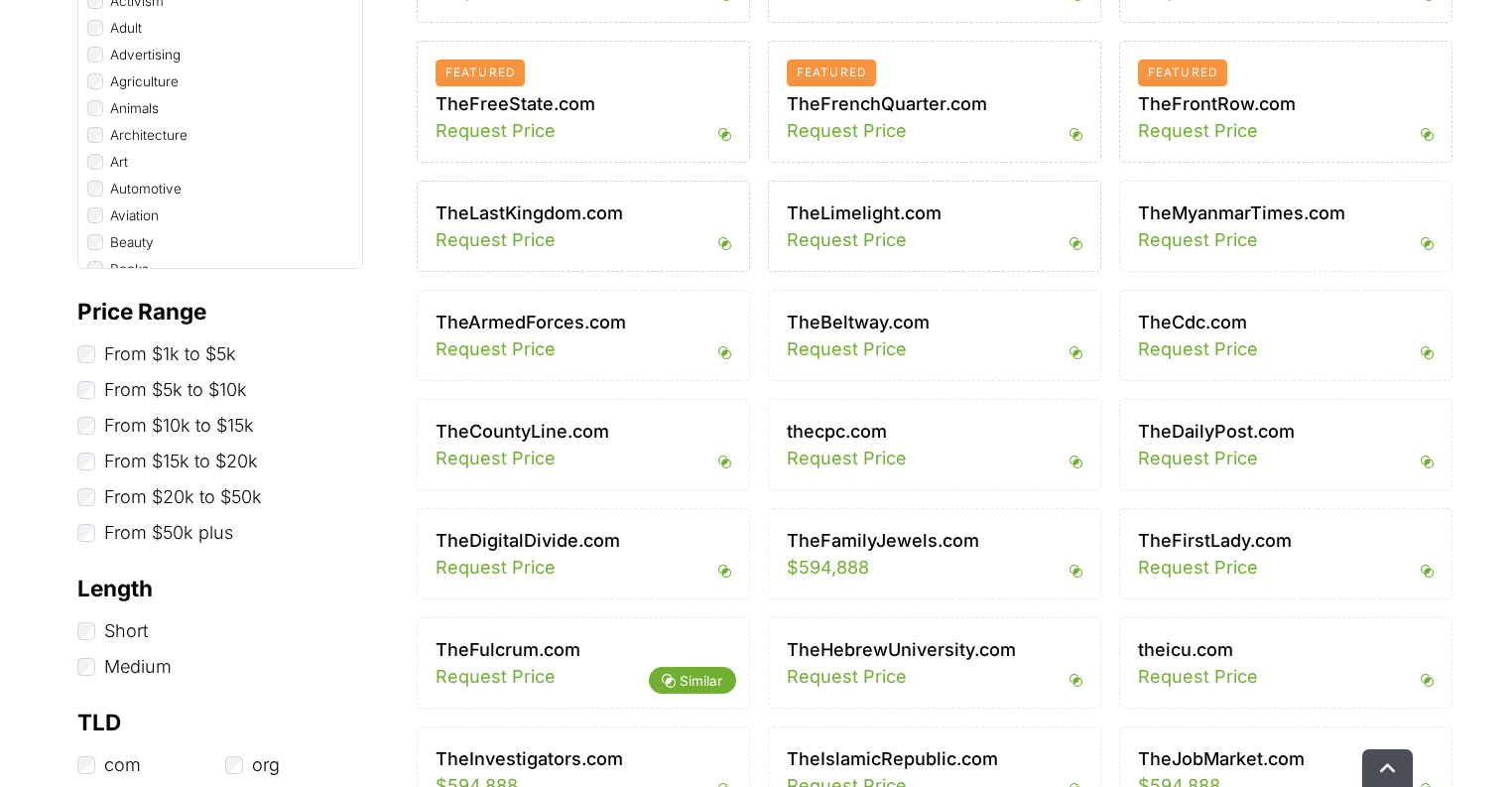 scroll, scrollTop: 678, scrollLeft: 0, axis: vertical 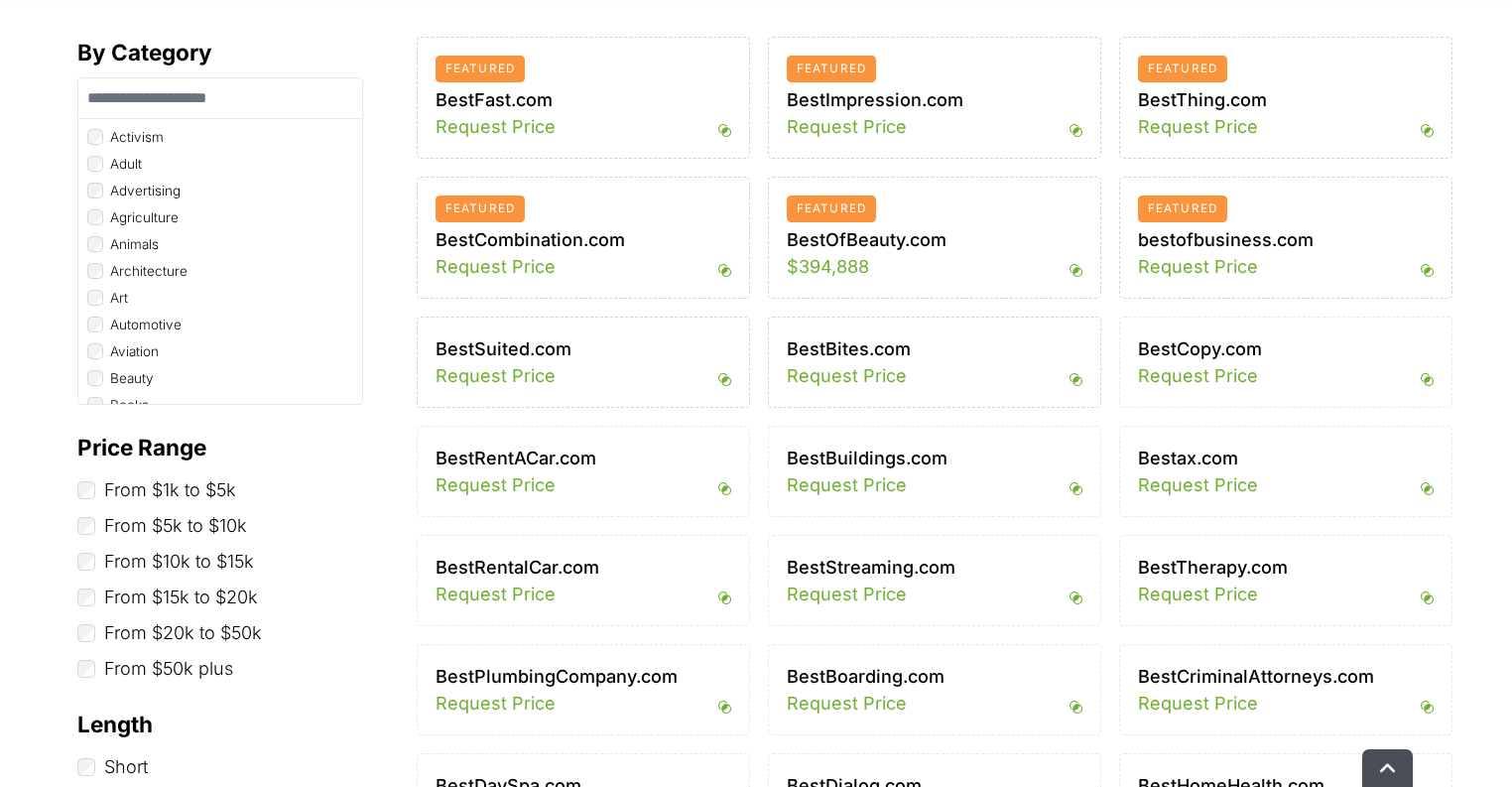 type on "****" 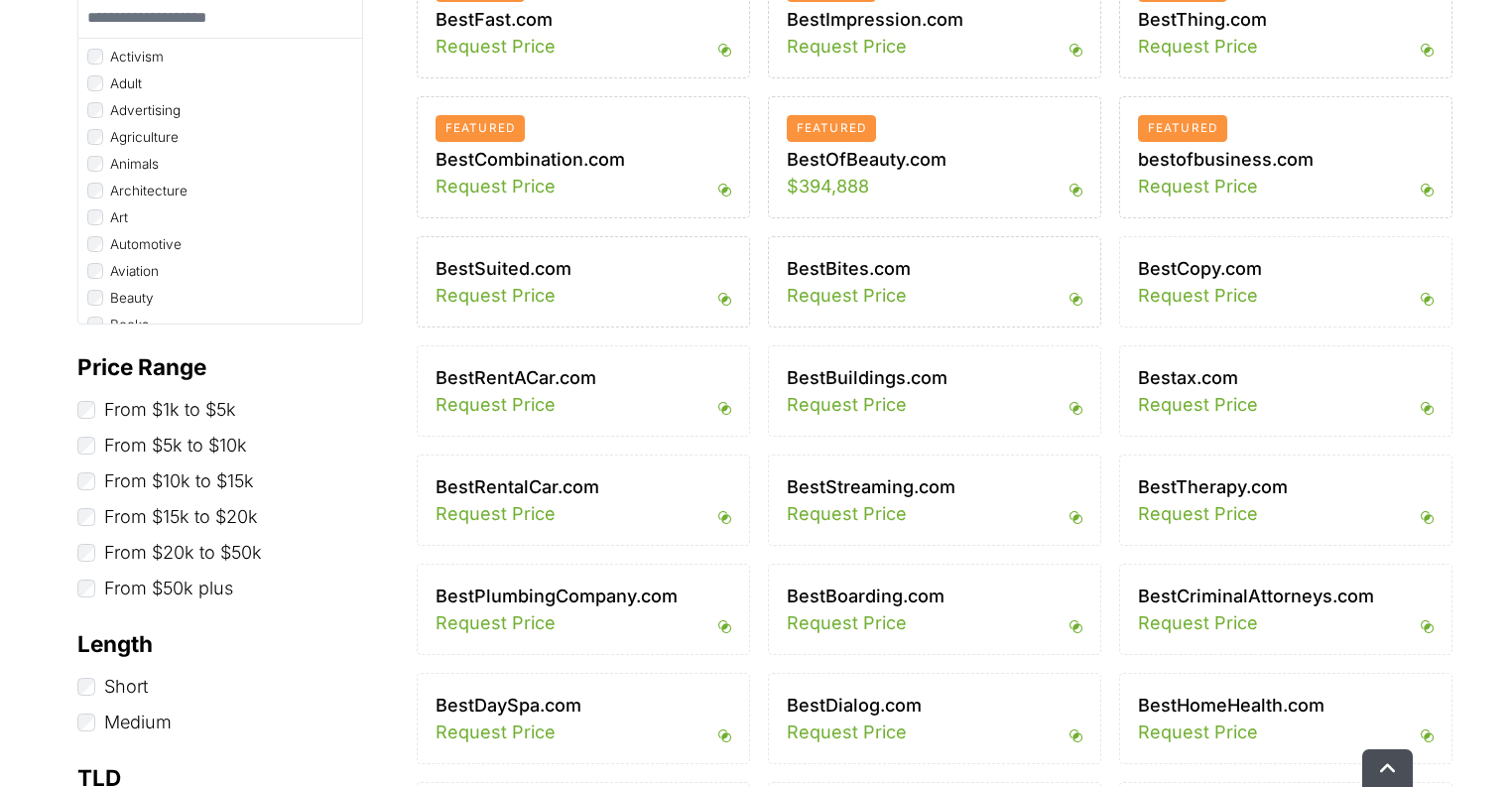 scroll, scrollTop: 598, scrollLeft: 0, axis: vertical 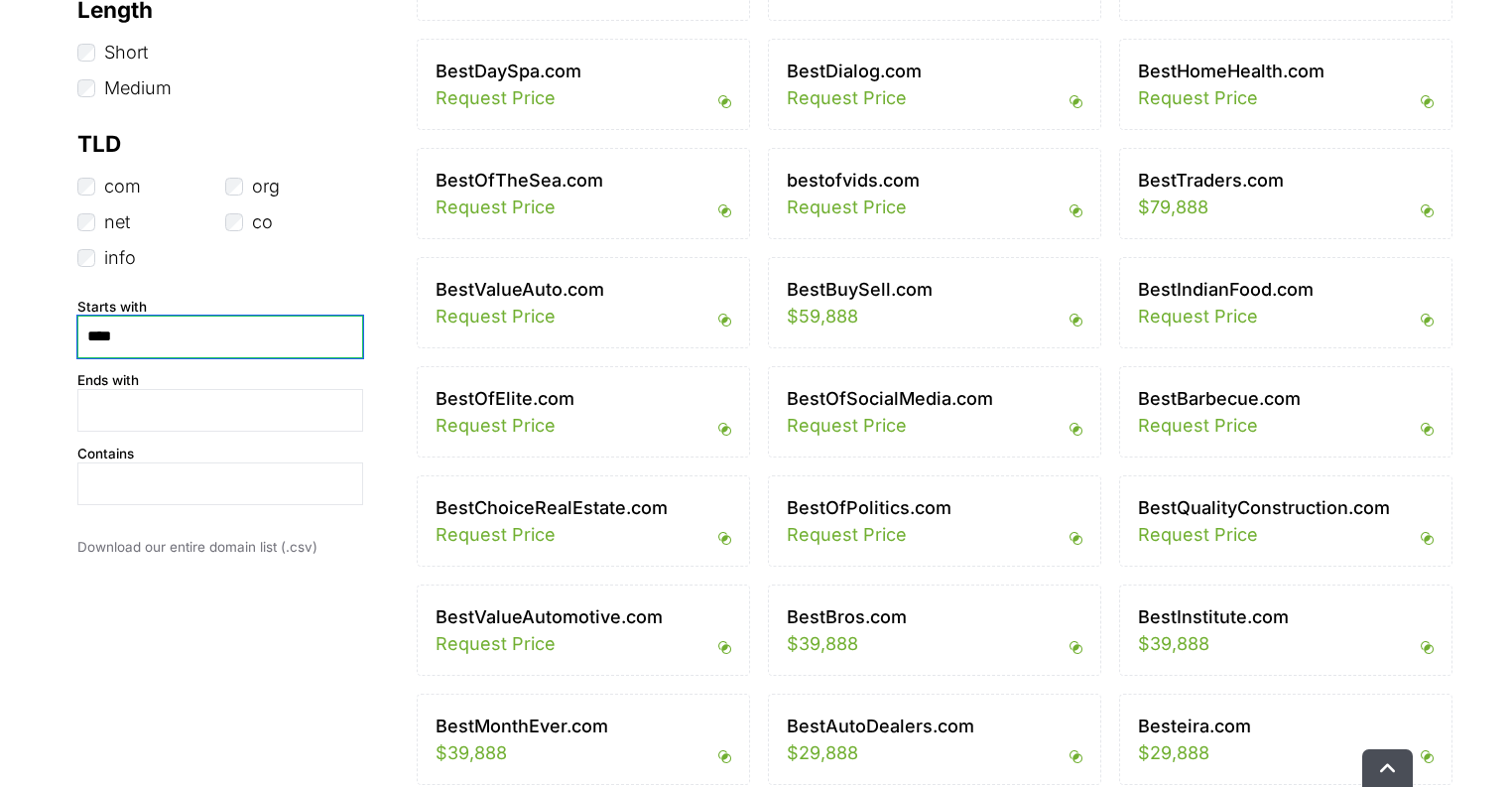 drag, startPoint x: 173, startPoint y: 338, endPoint x: 11, endPoint y: 344, distance: 162.1111 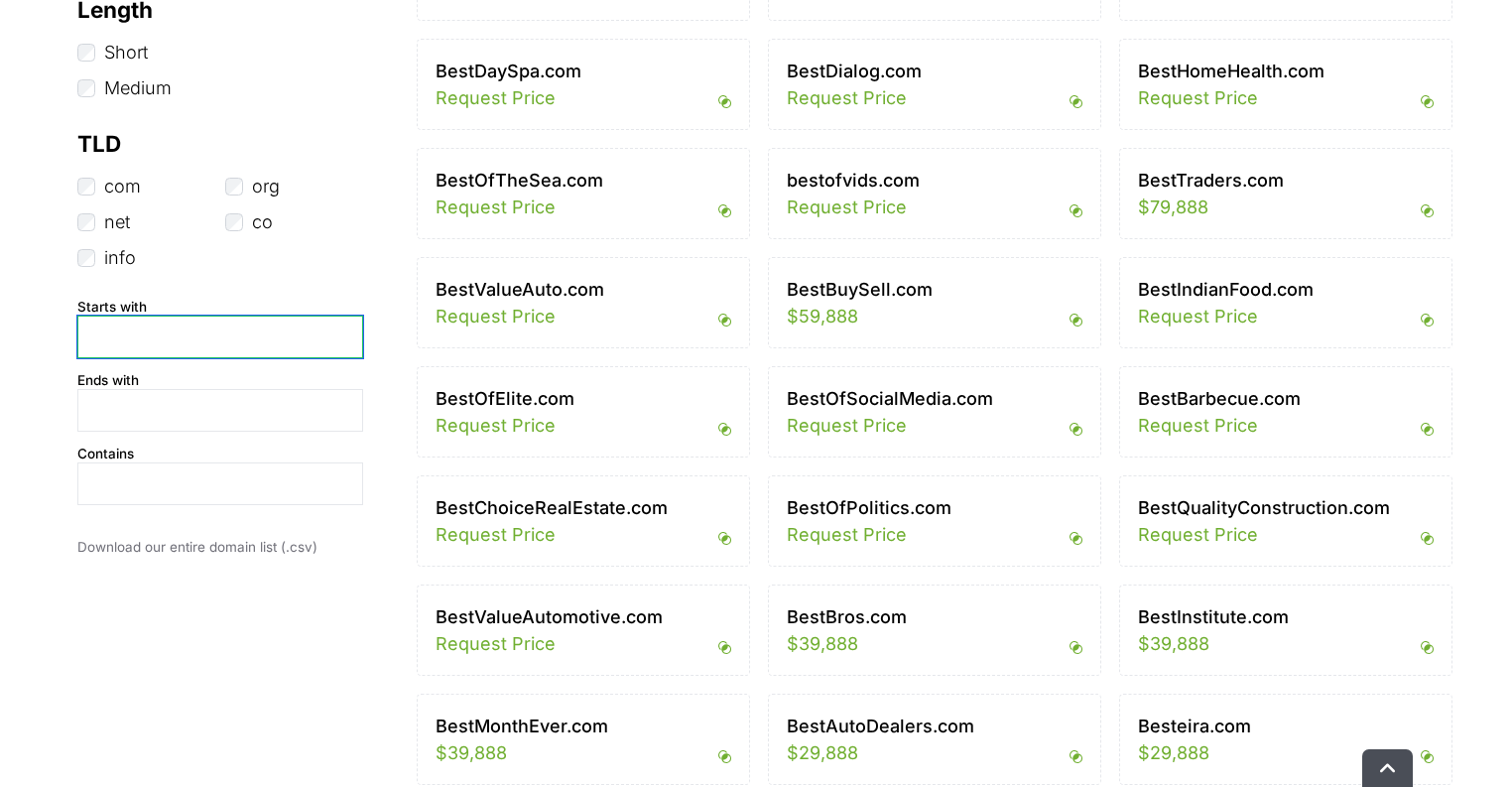 type 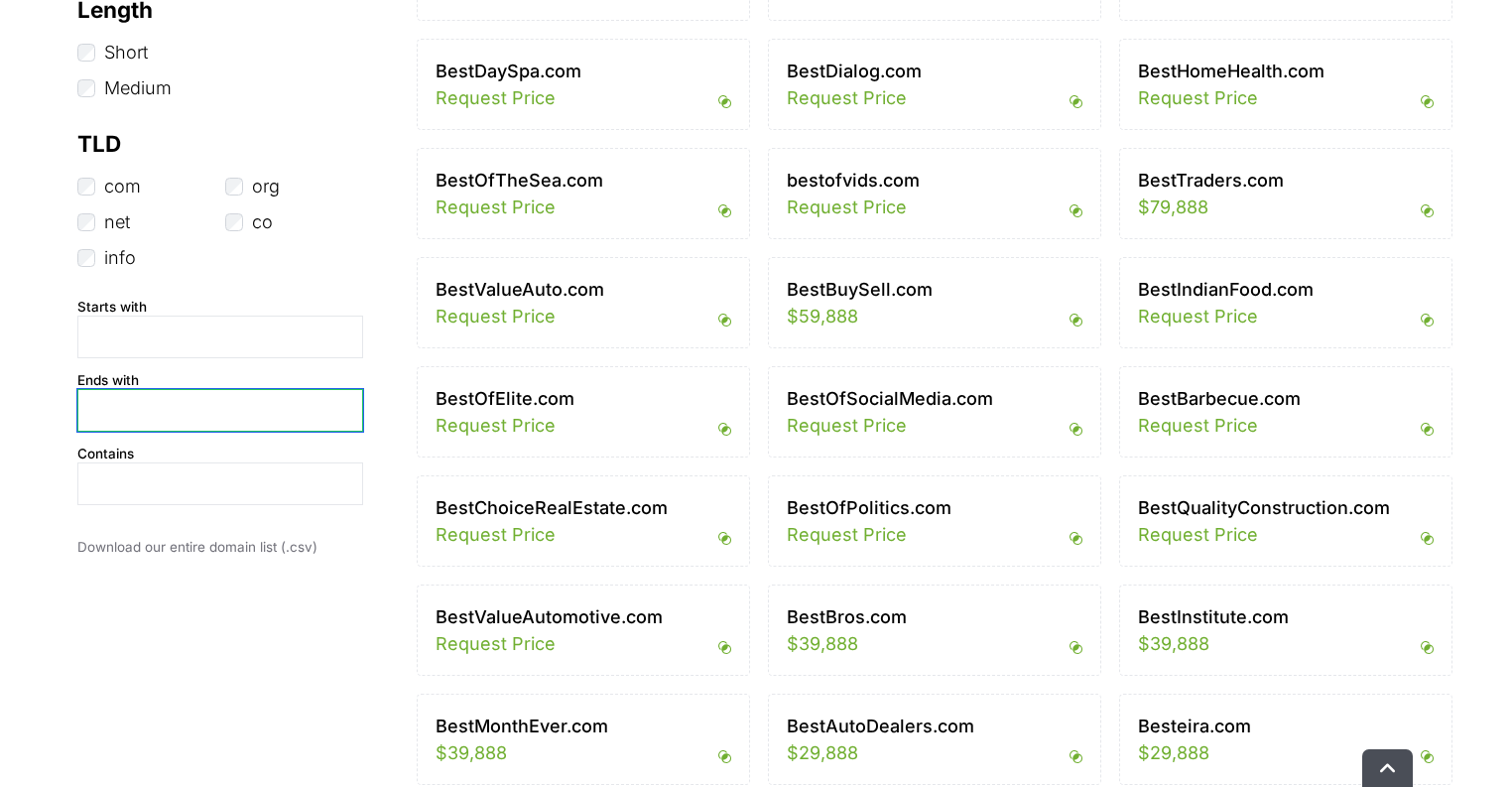 click at bounding box center [220, 410] 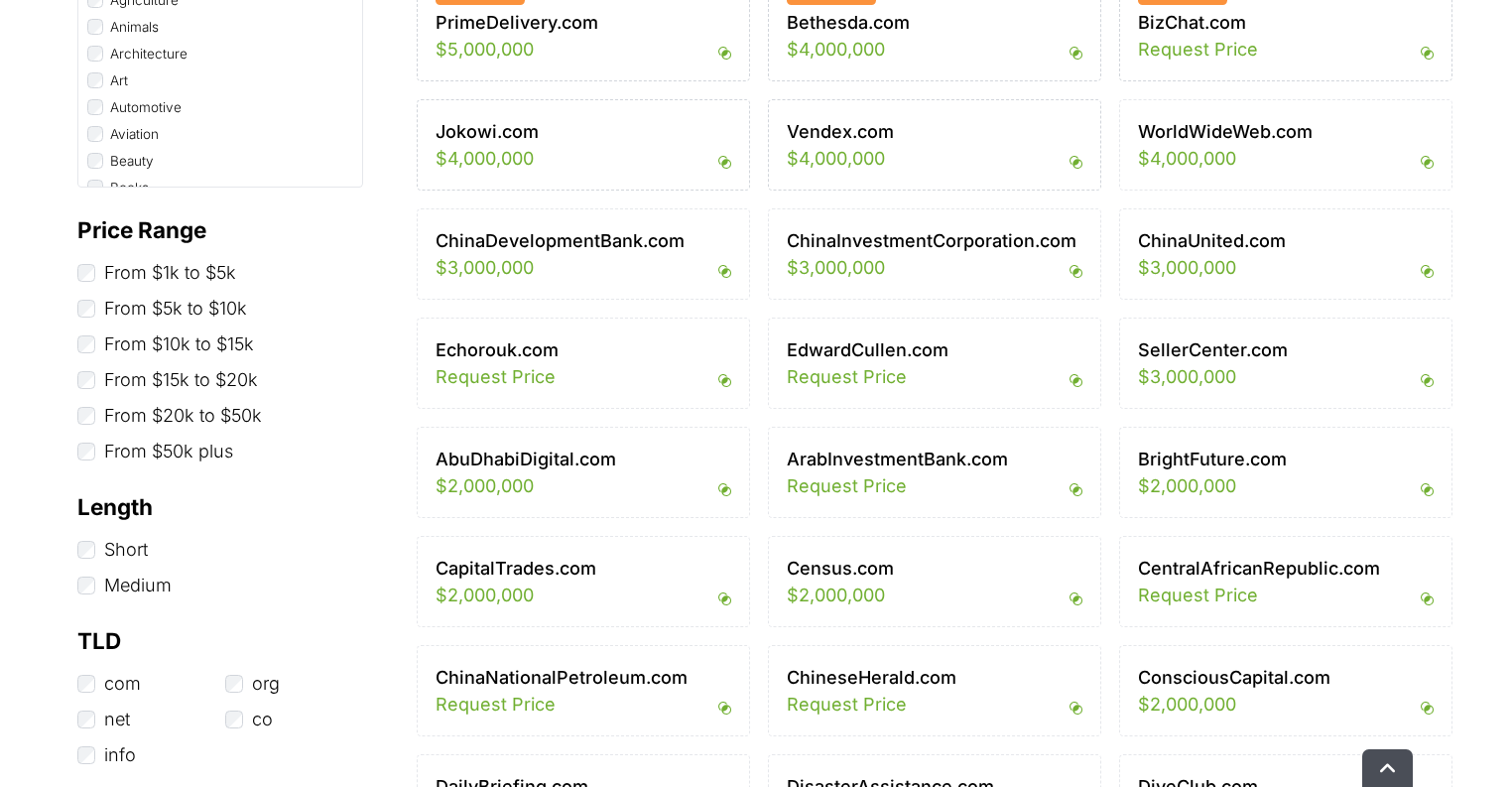 scroll, scrollTop: 757, scrollLeft: 0, axis: vertical 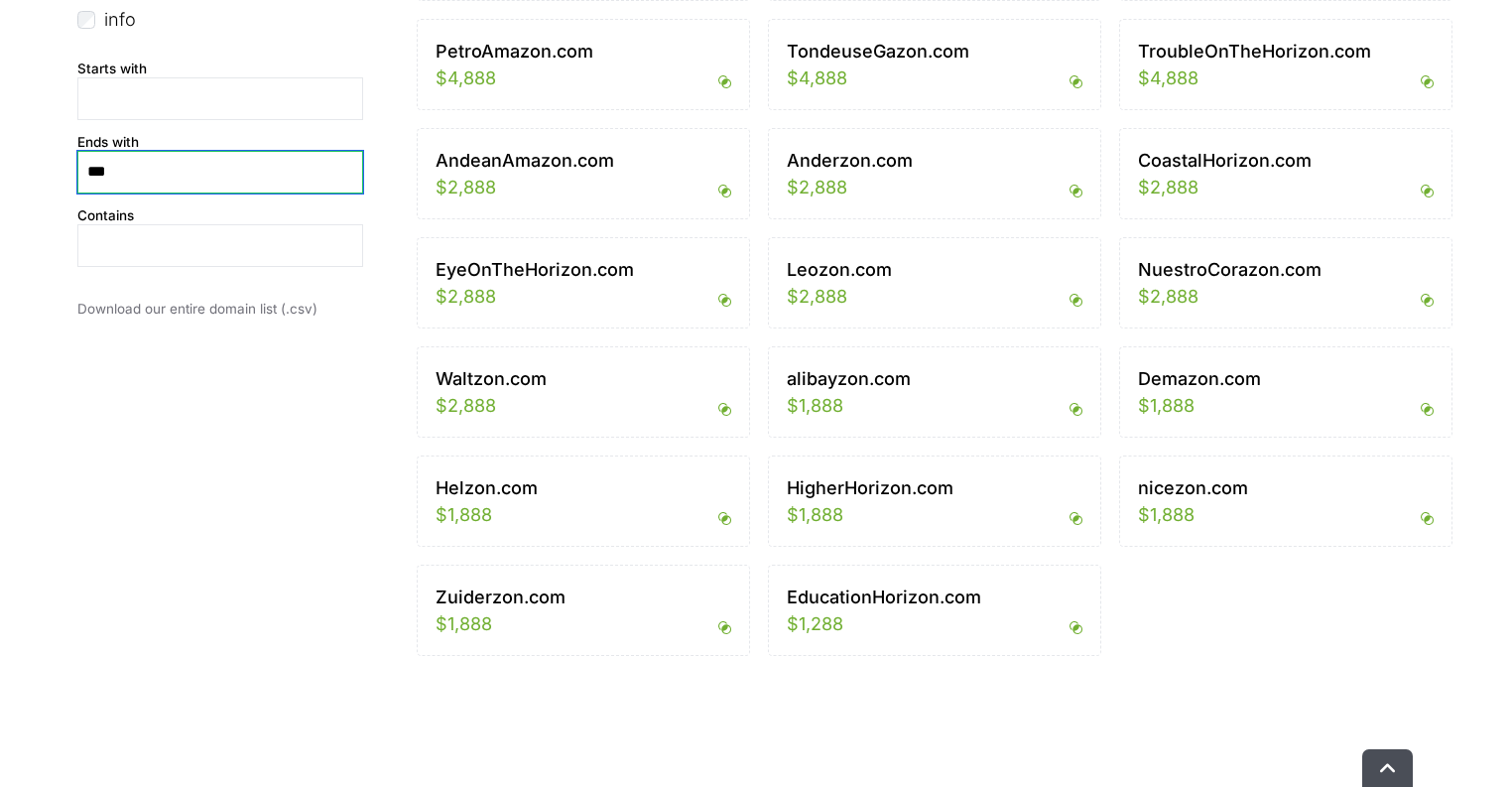 drag, startPoint x: 132, startPoint y: 178, endPoint x: 0, endPoint y: 164, distance: 132.74035 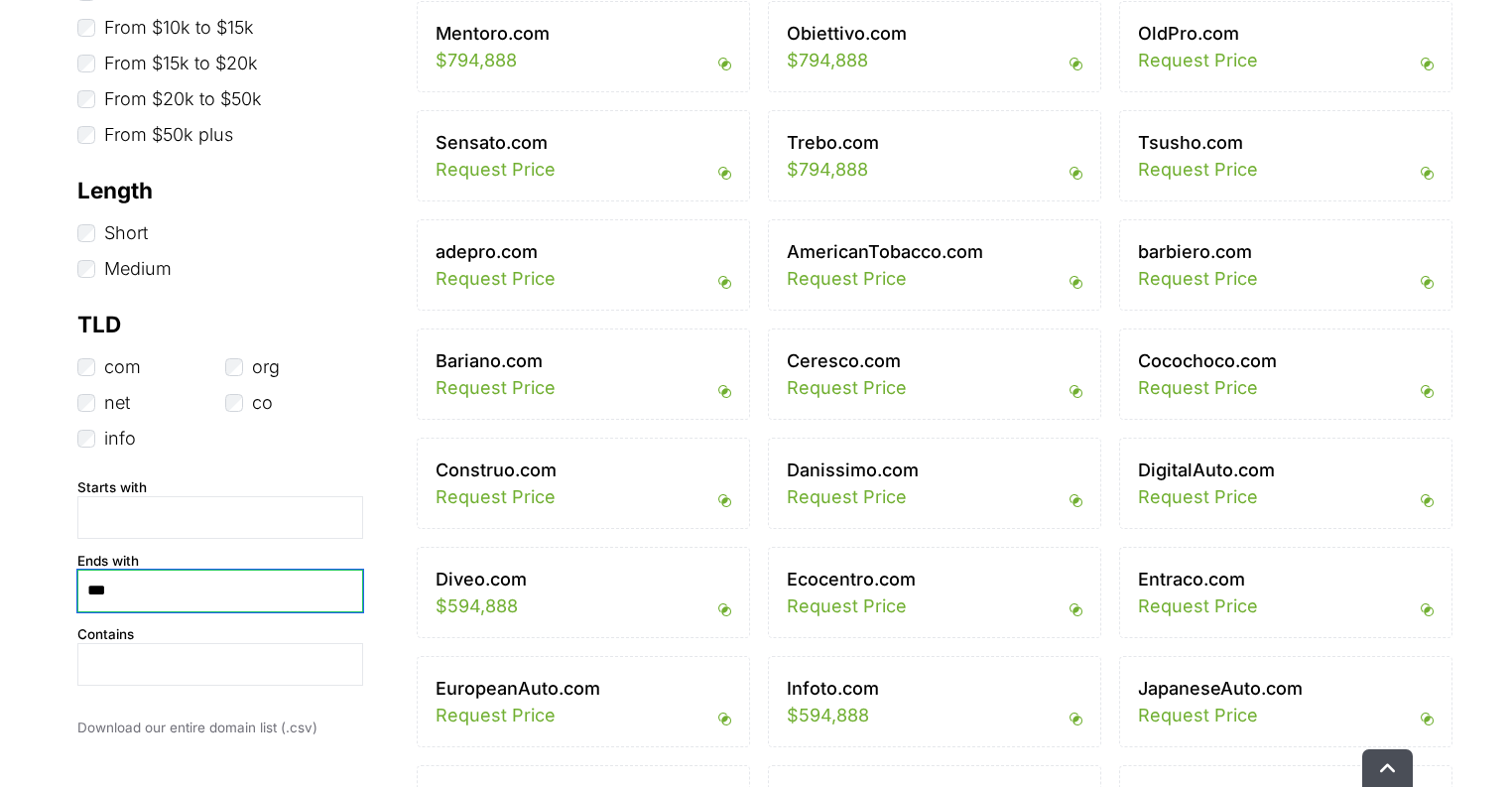 scroll, scrollTop: 1075, scrollLeft: 0, axis: vertical 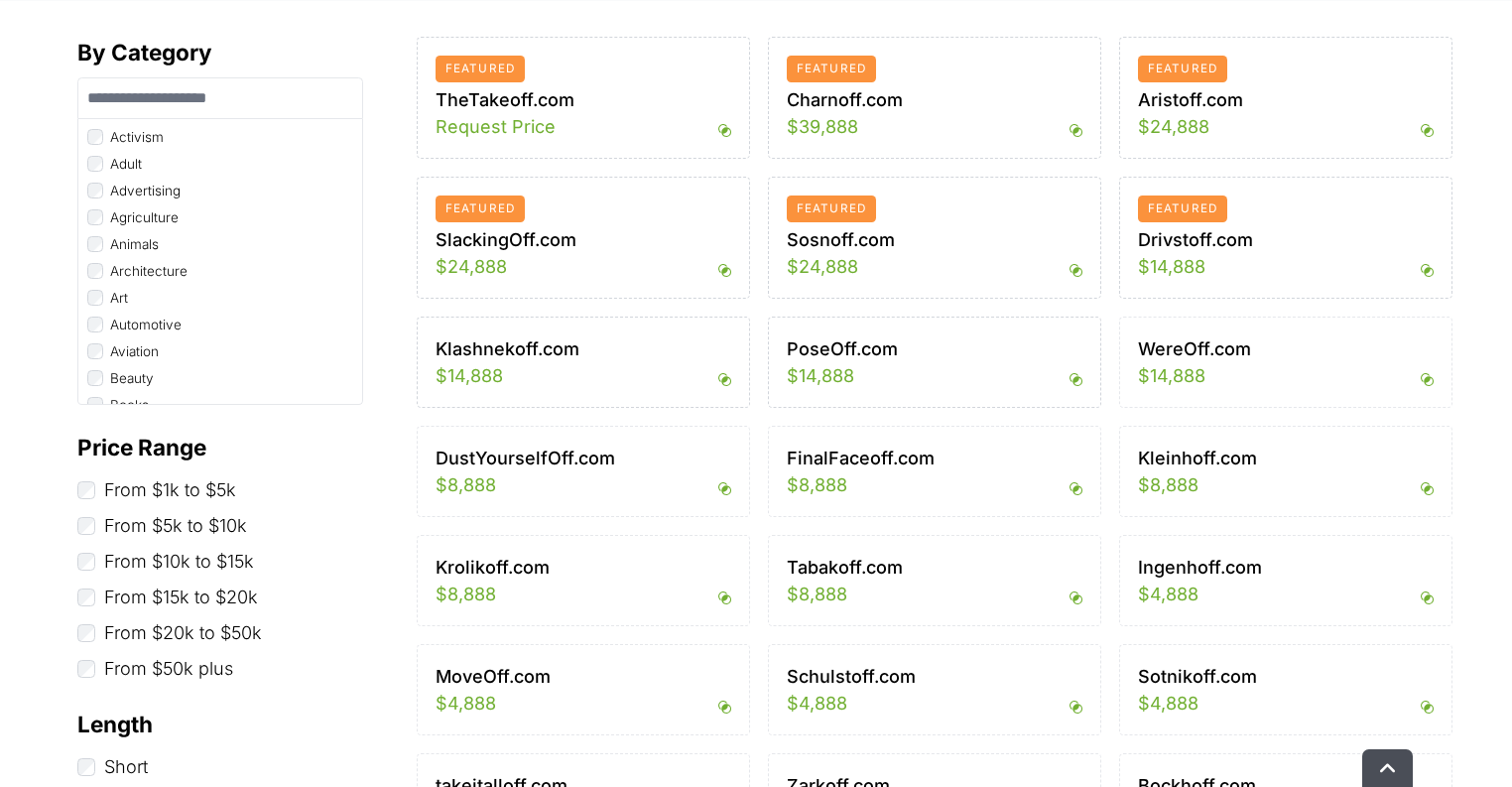 type on "***" 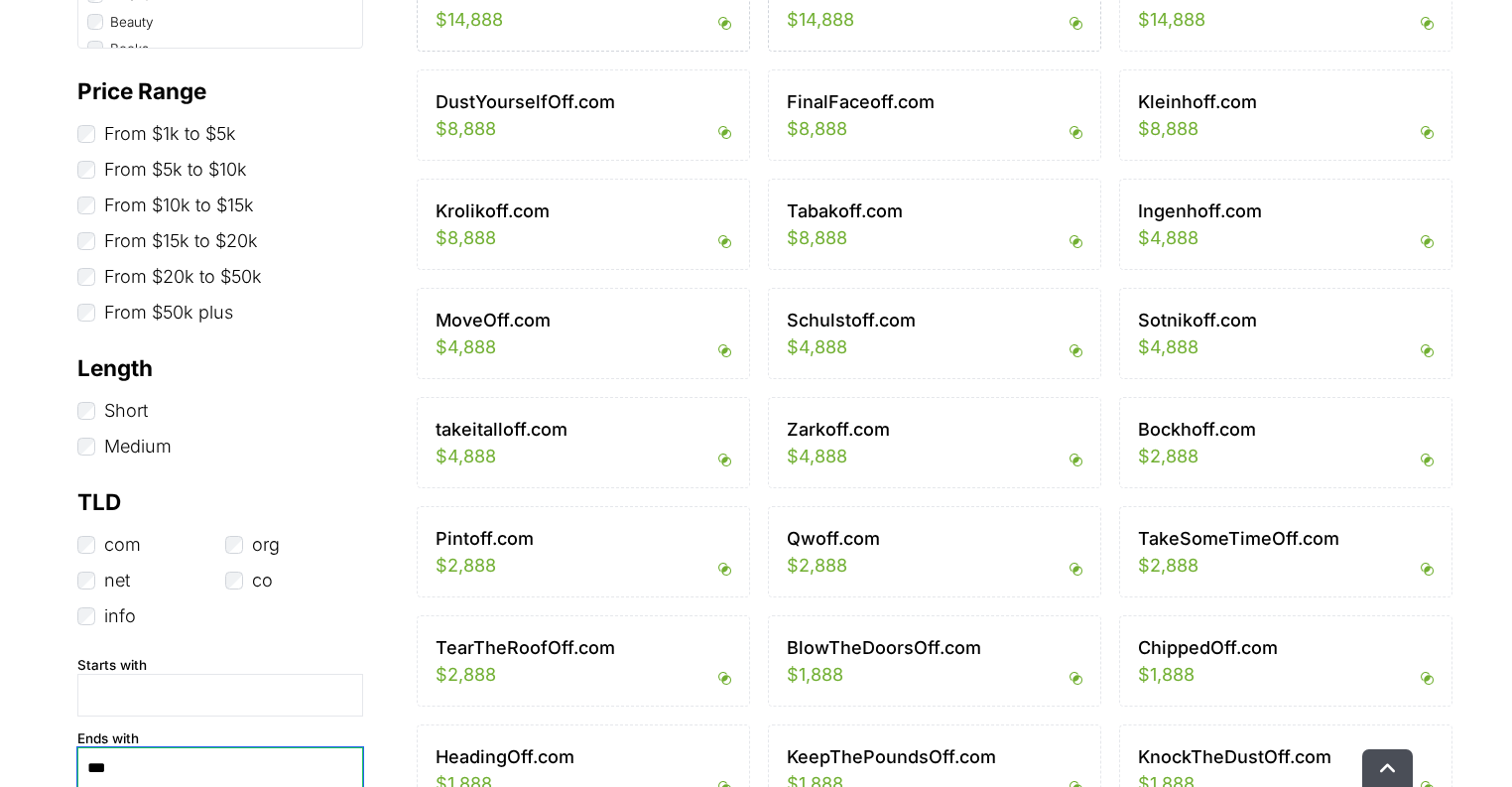 scroll, scrollTop: 1154, scrollLeft: 0, axis: vertical 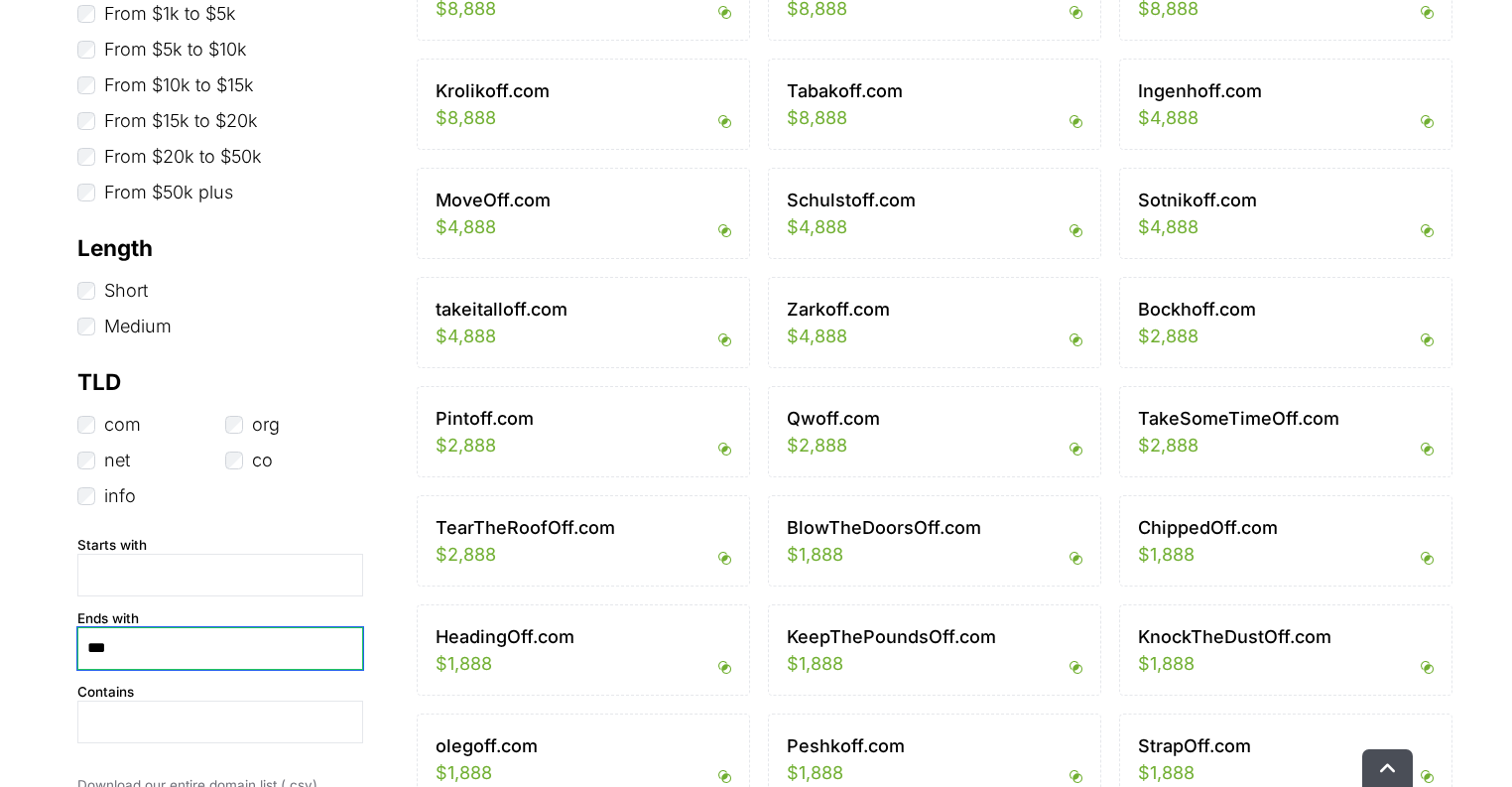 drag, startPoint x: 123, startPoint y: 635, endPoint x: 0, endPoint y: 651, distance: 124.036 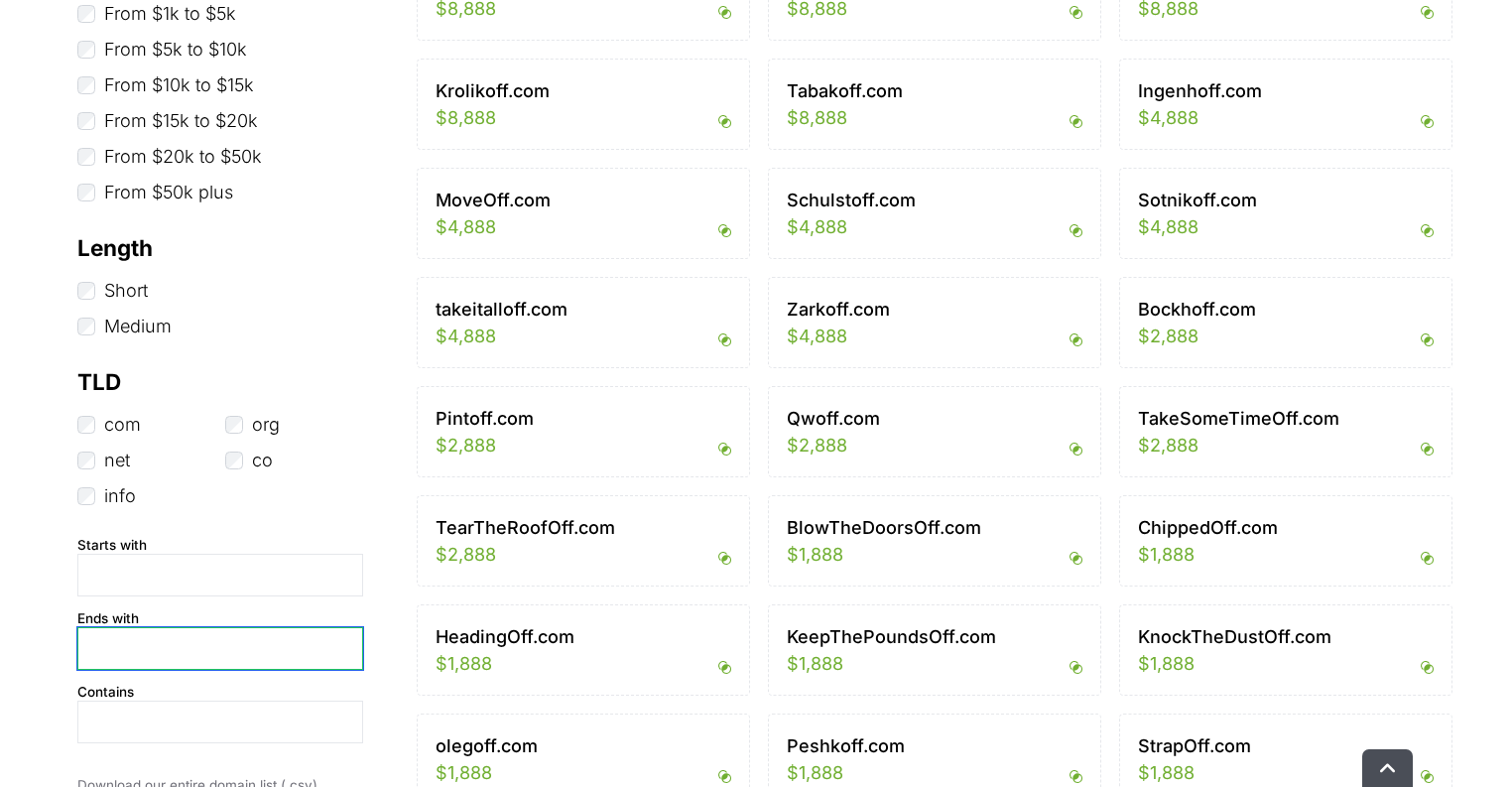 type 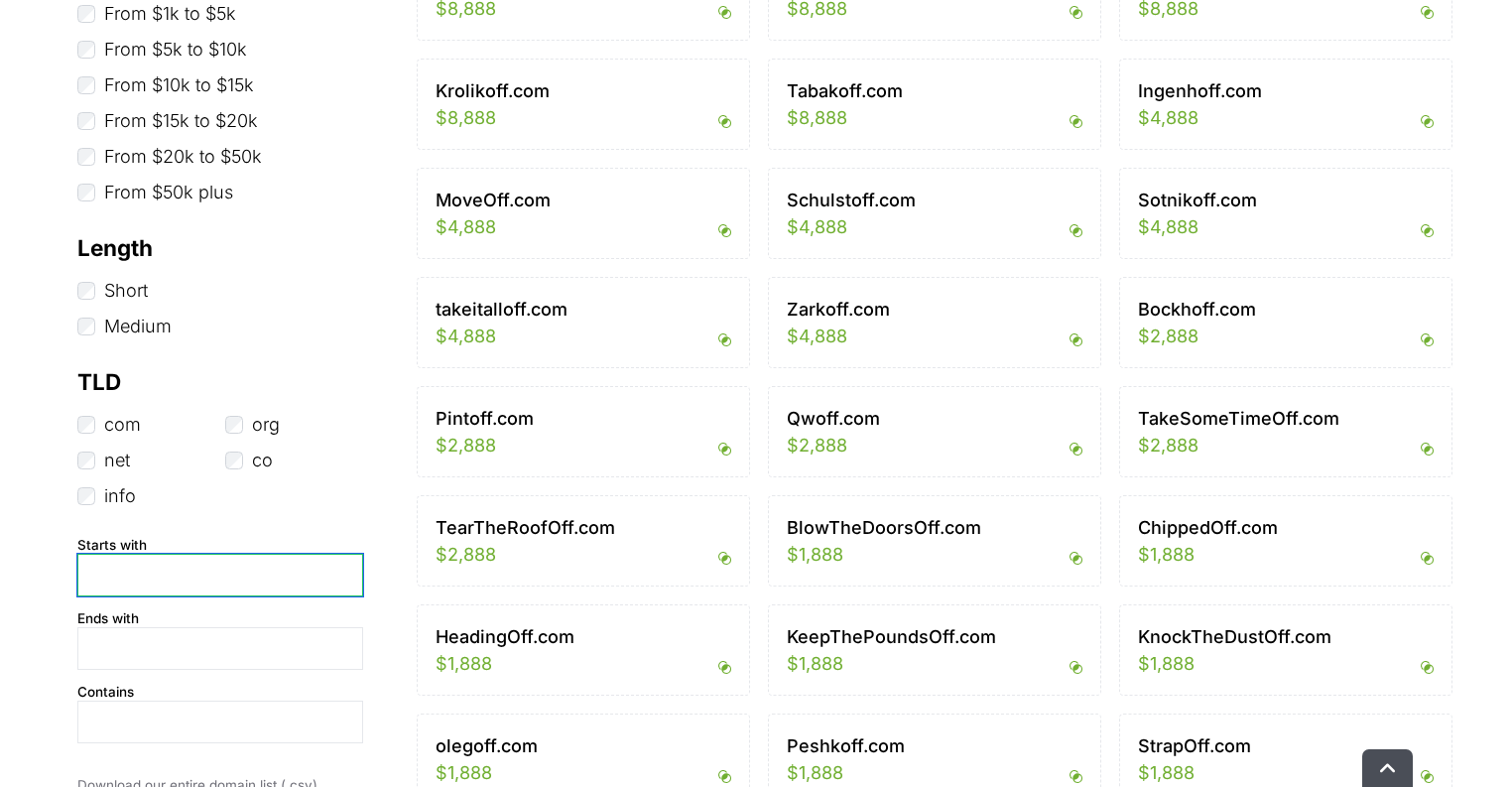 click at bounding box center [220, 575] 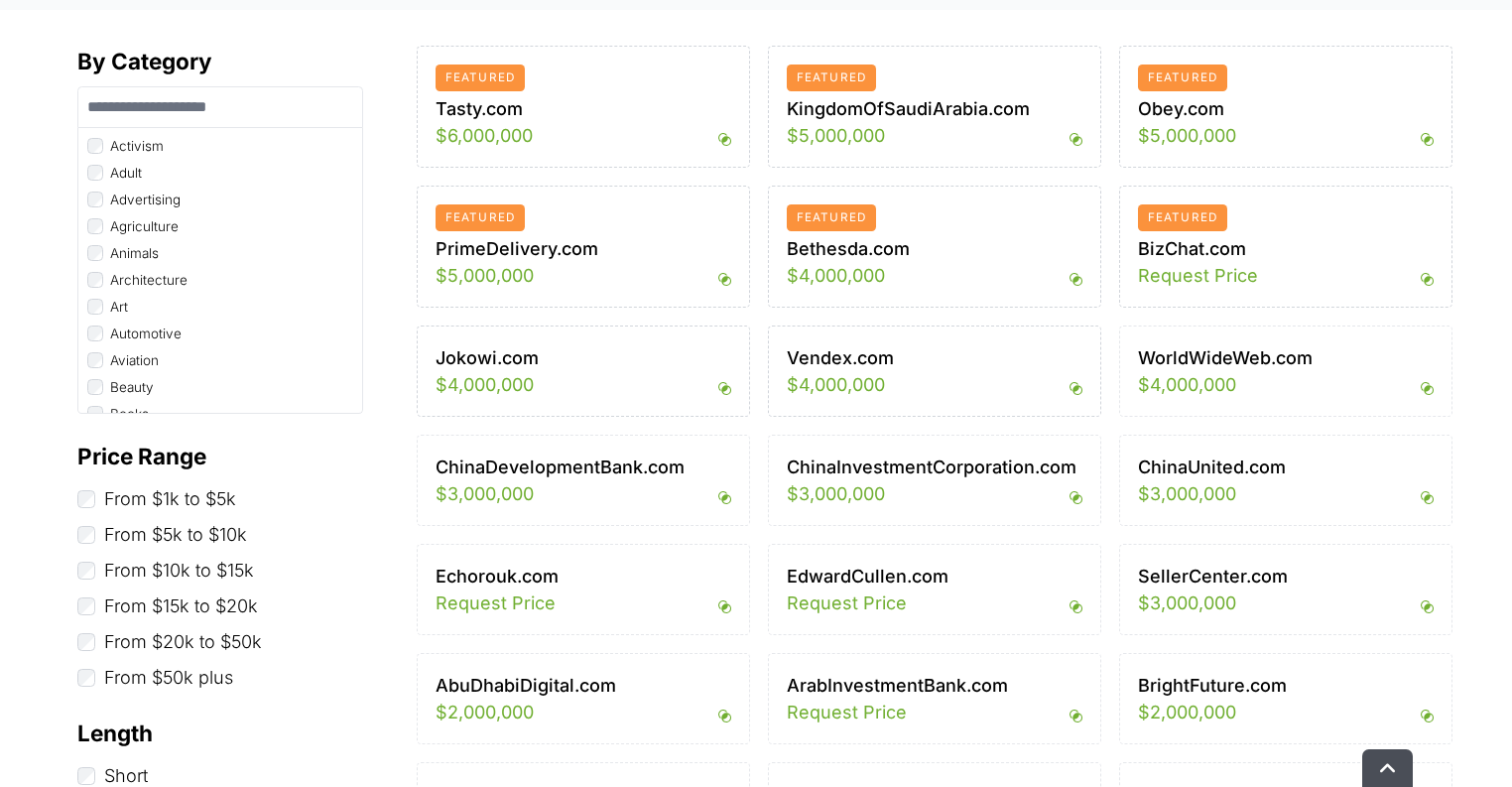 scroll, scrollTop: 519, scrollLeft: 0, axis: vertical 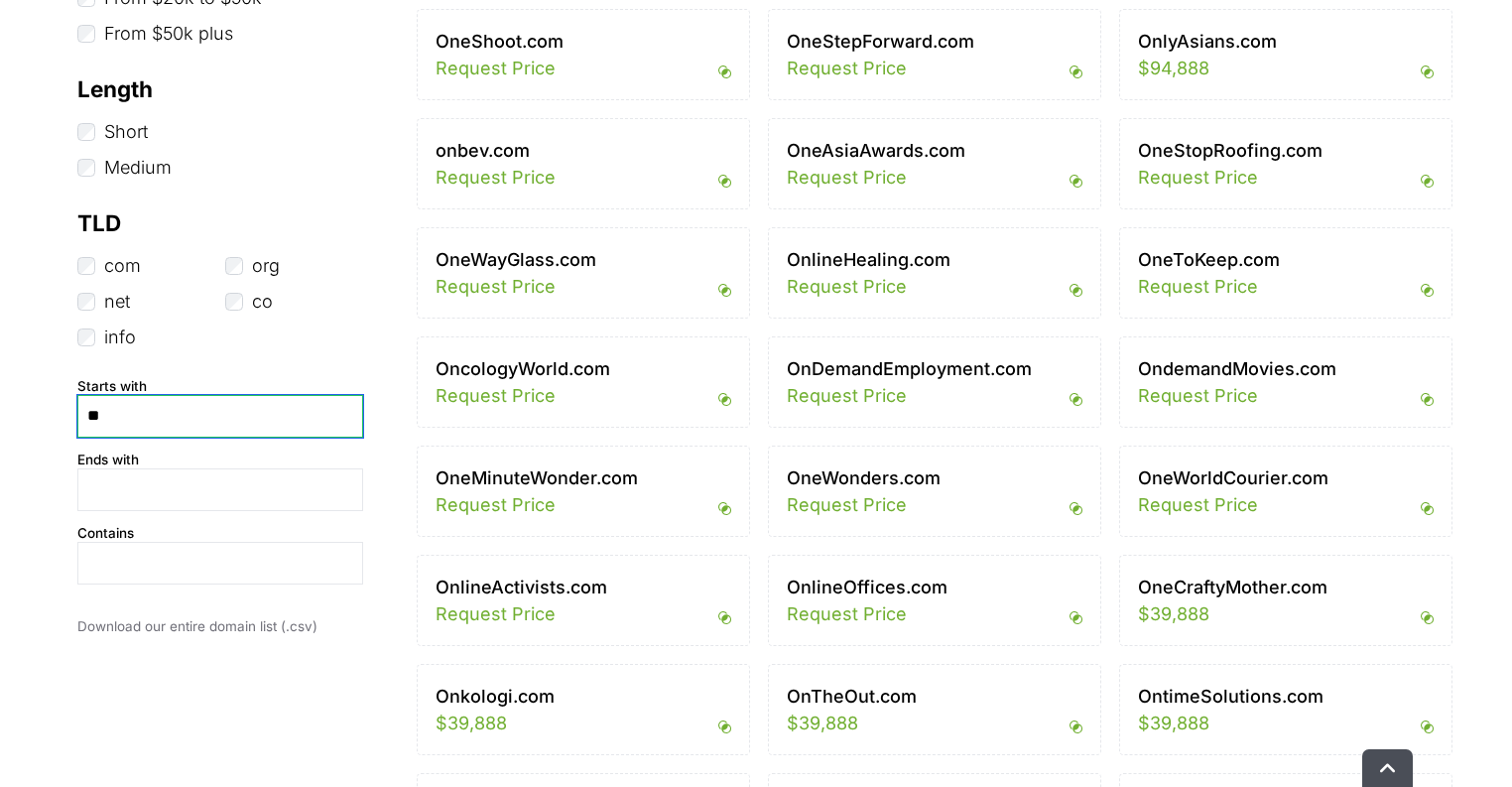 drag, startPoint x: 91, startPoint y: 421, endPoint x: 0, endPoint y: 421, distance: 91 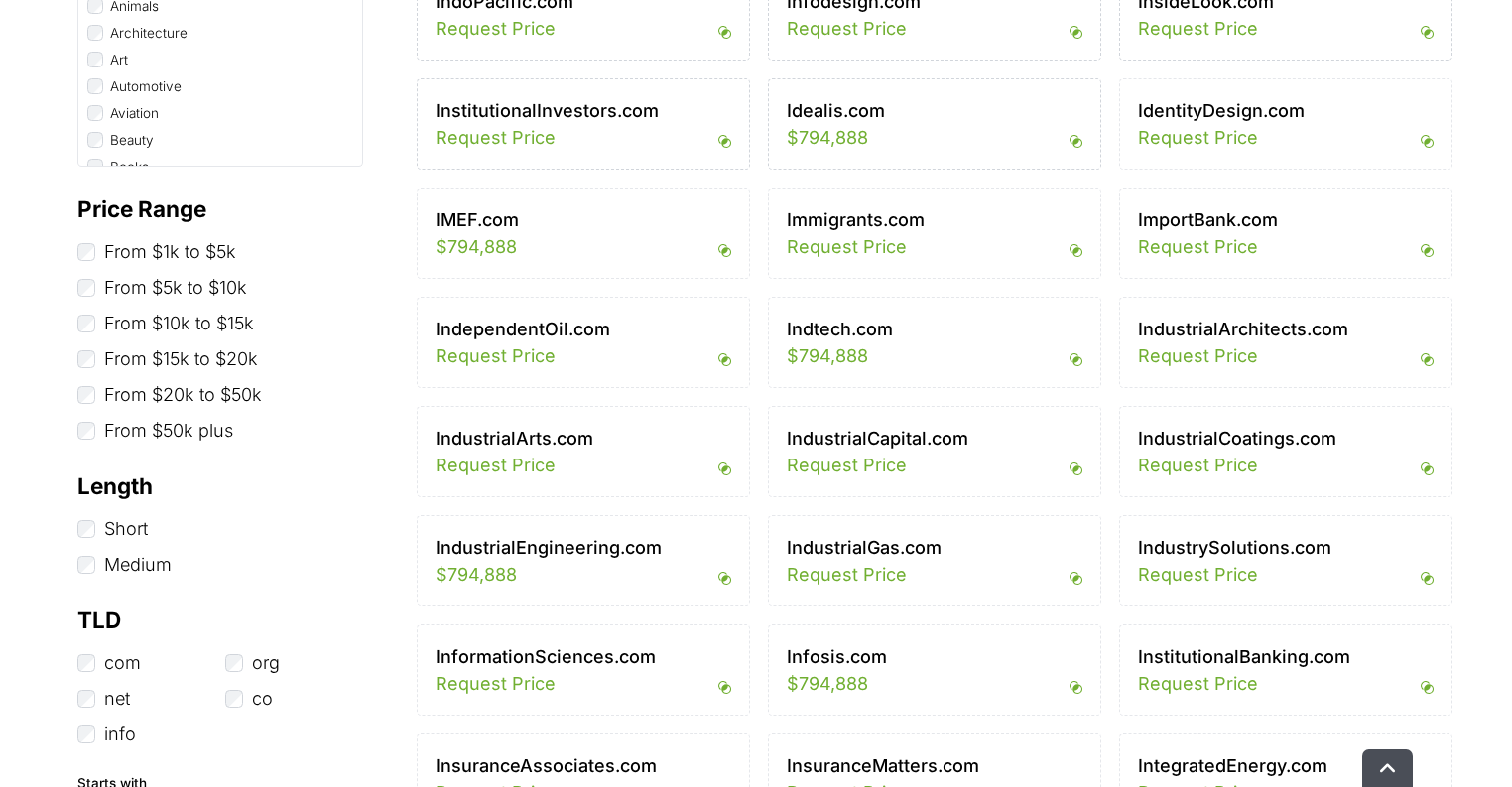 scroll, scrollTop: 837, scrollLeft: 0, axis: vertical 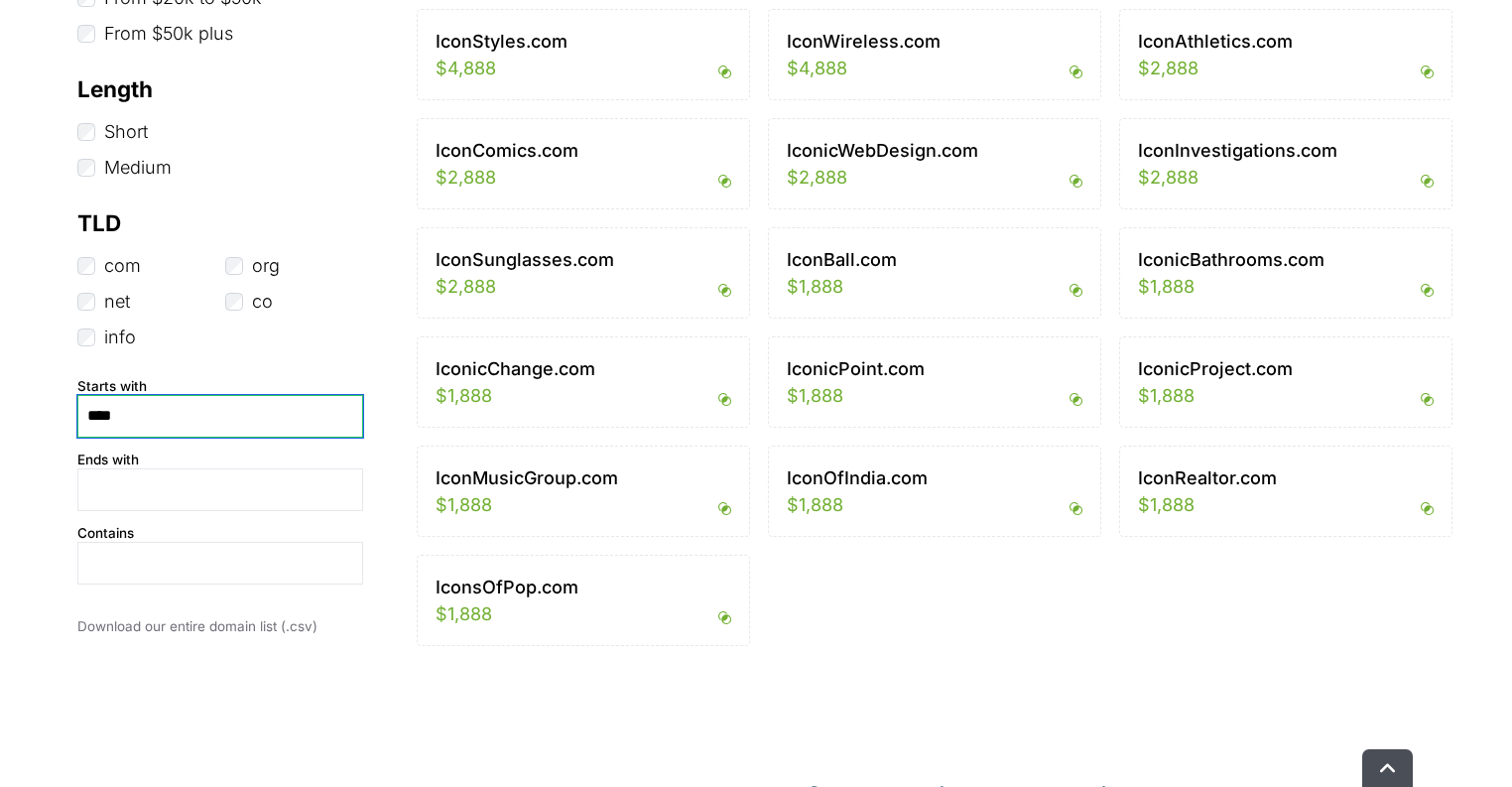 drag, startPoint x: 100, startPoint y: 418, endPoint x: 12, endPoint y: 422, distance: 88.09086 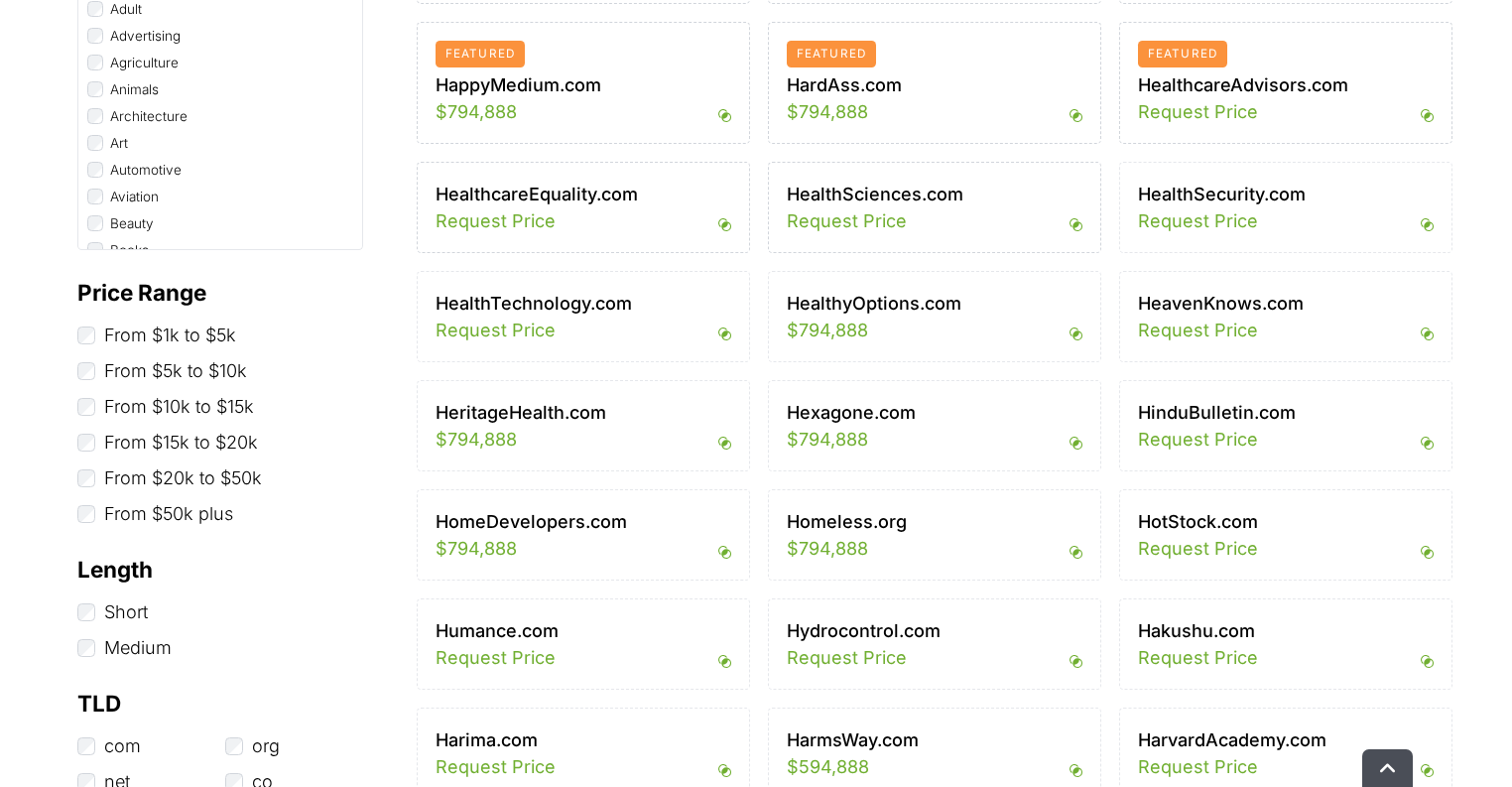 scroll, scrollTop: 757, scrollLeft: 0, axis: vertical 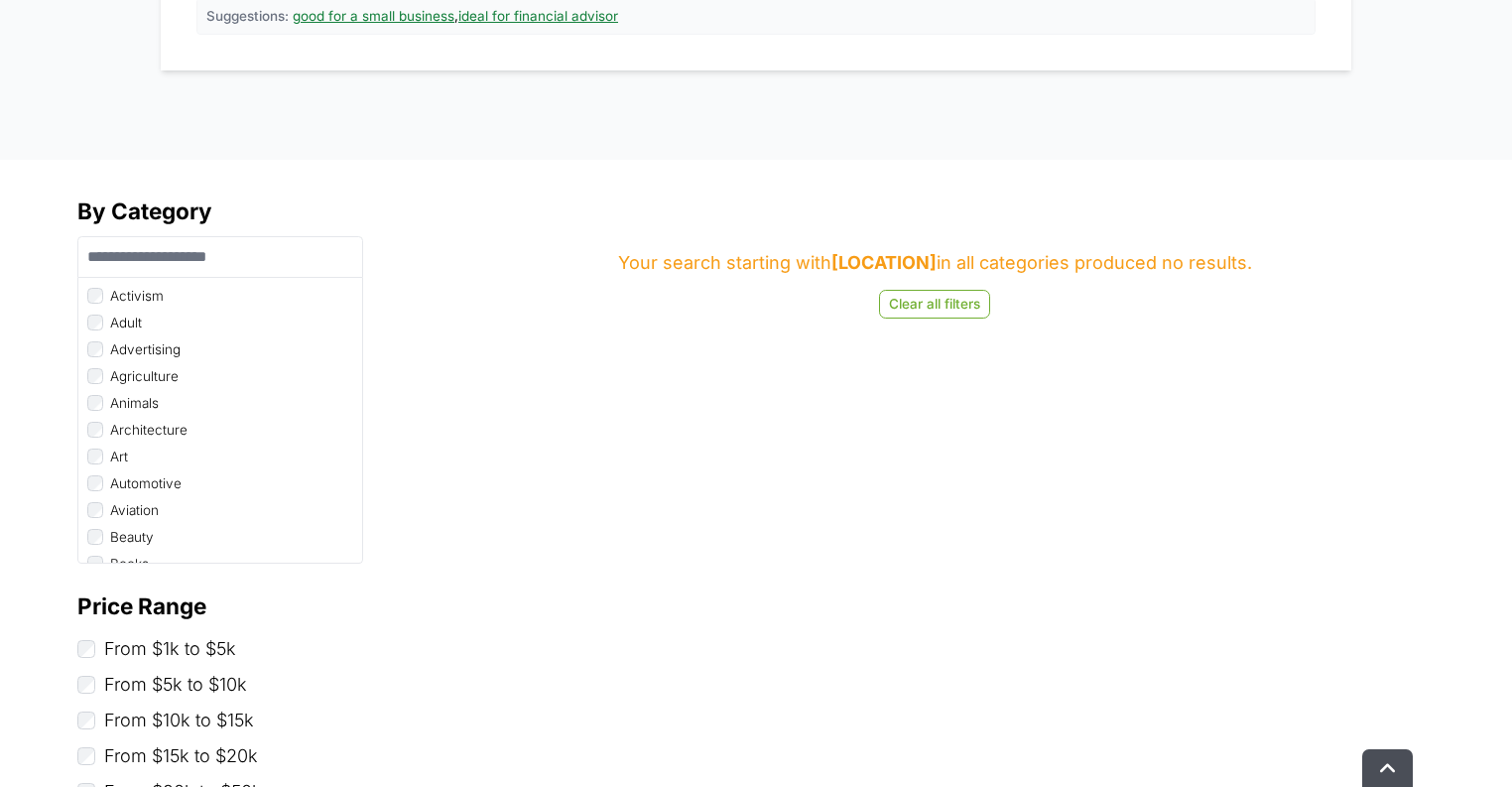 type on "********" 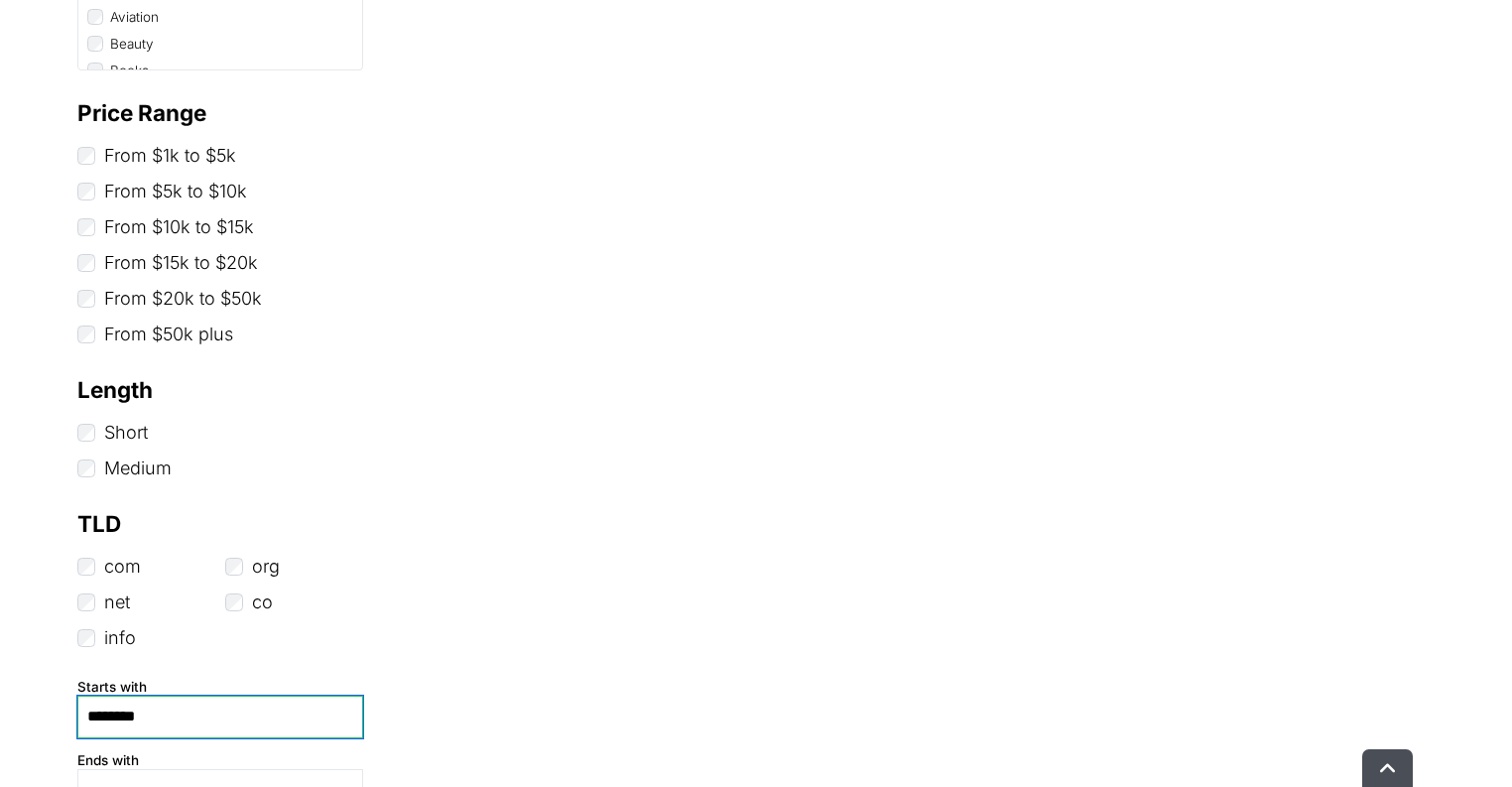 scroll, scrollTop: 916, scrollLeft: 0, axis: vertical 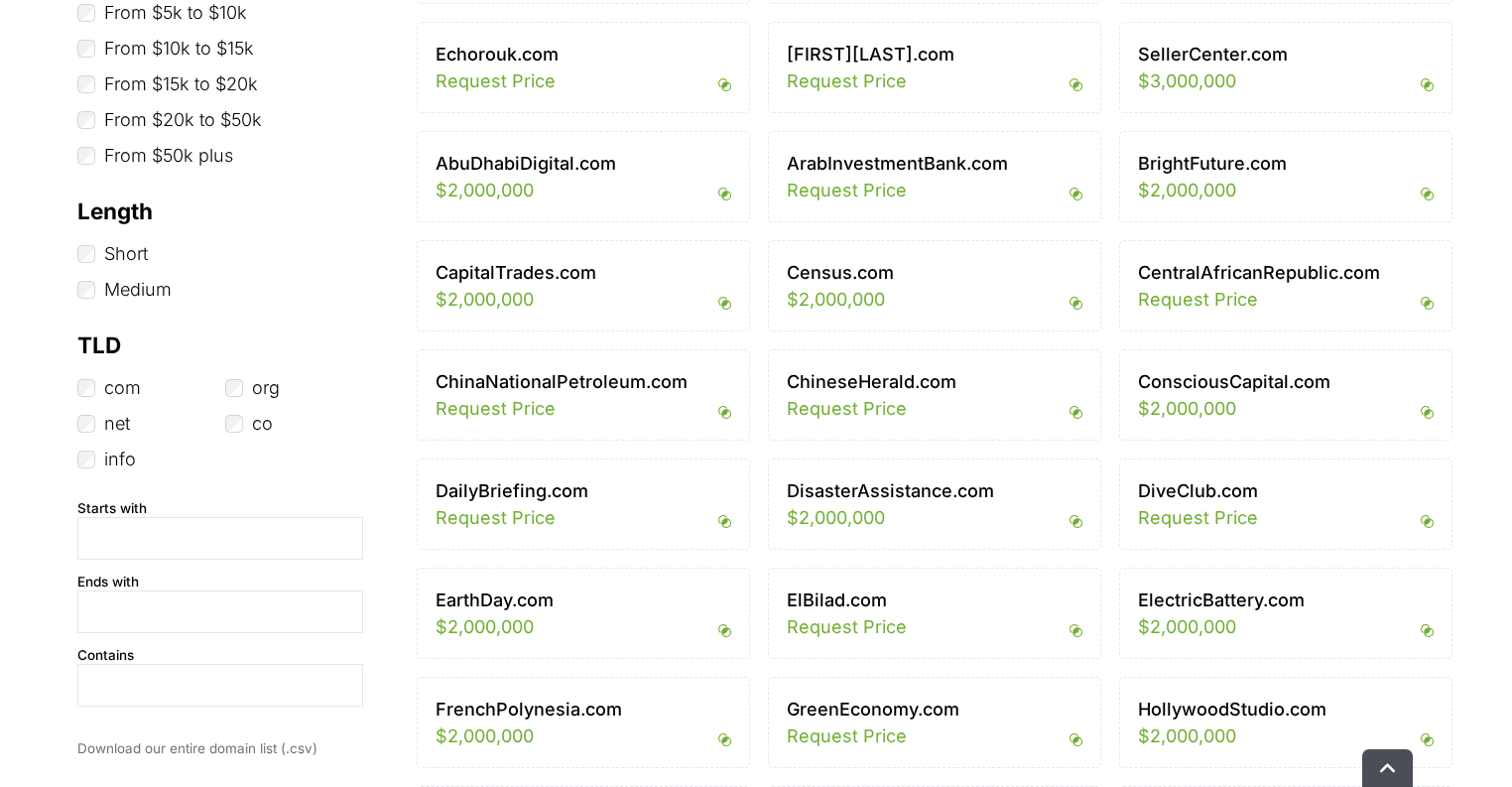 click on "Starts with" at bounding box center (220, 508) 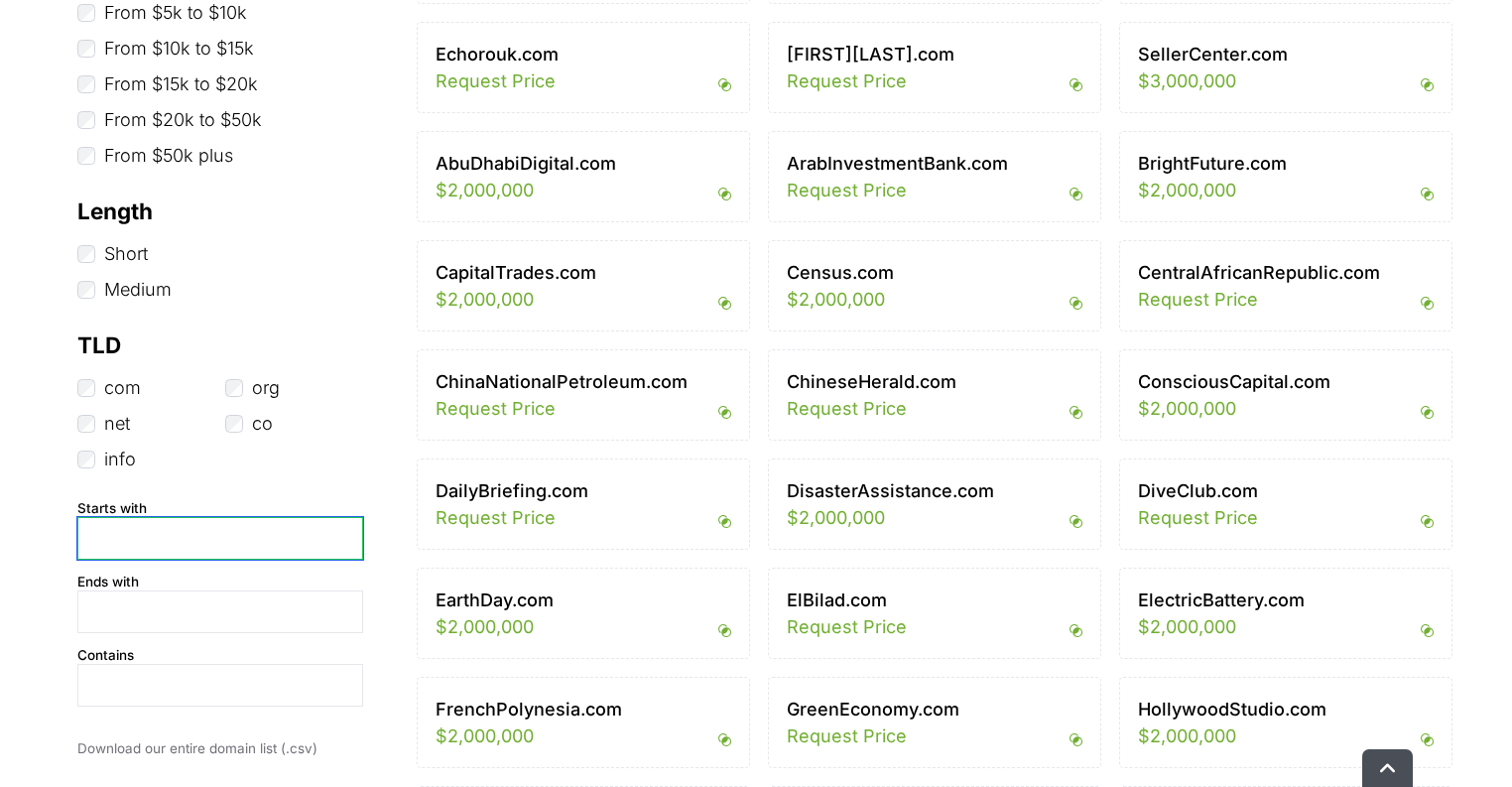 click at bounding box center (220, 538) 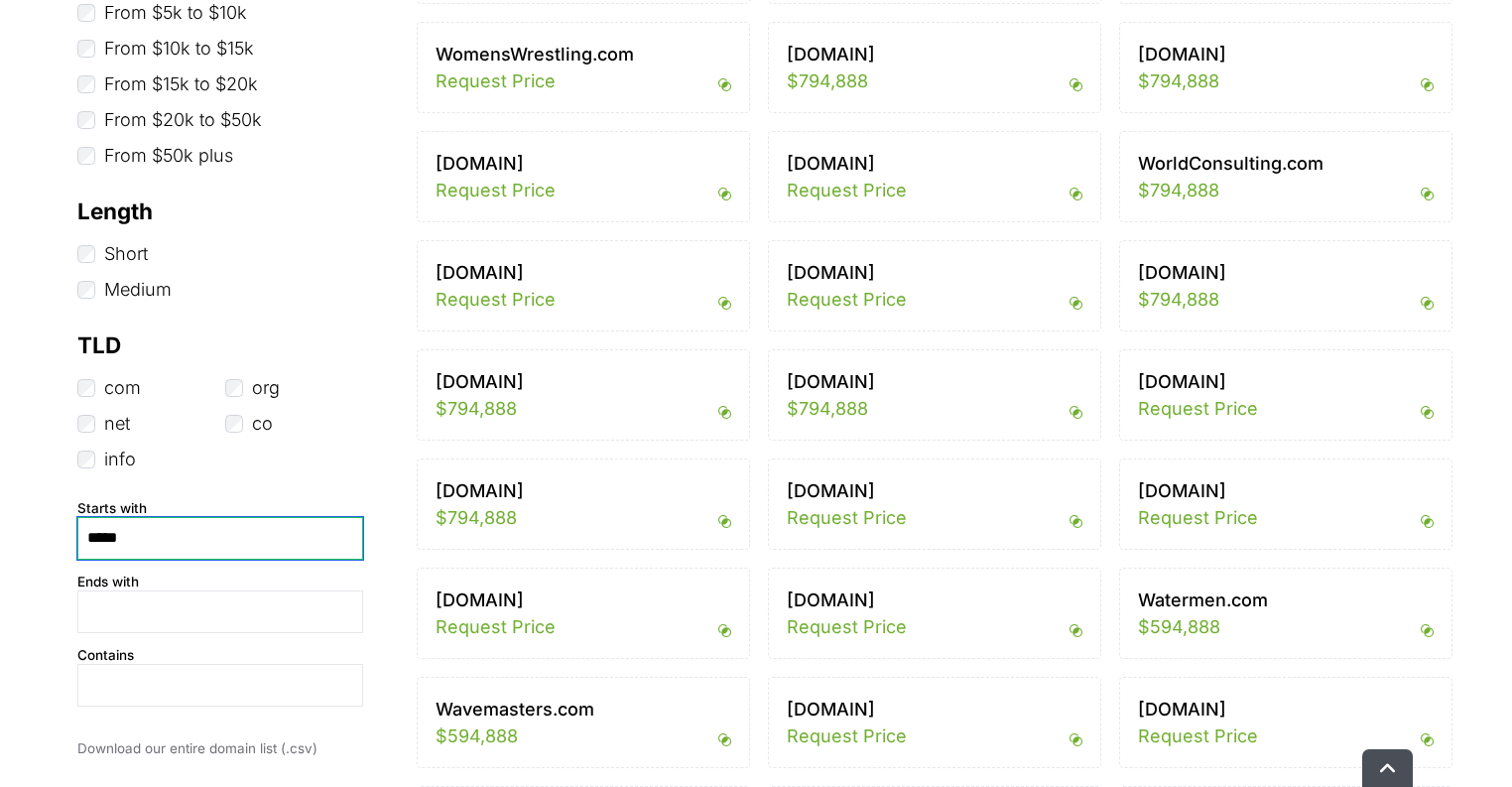 type on "******" 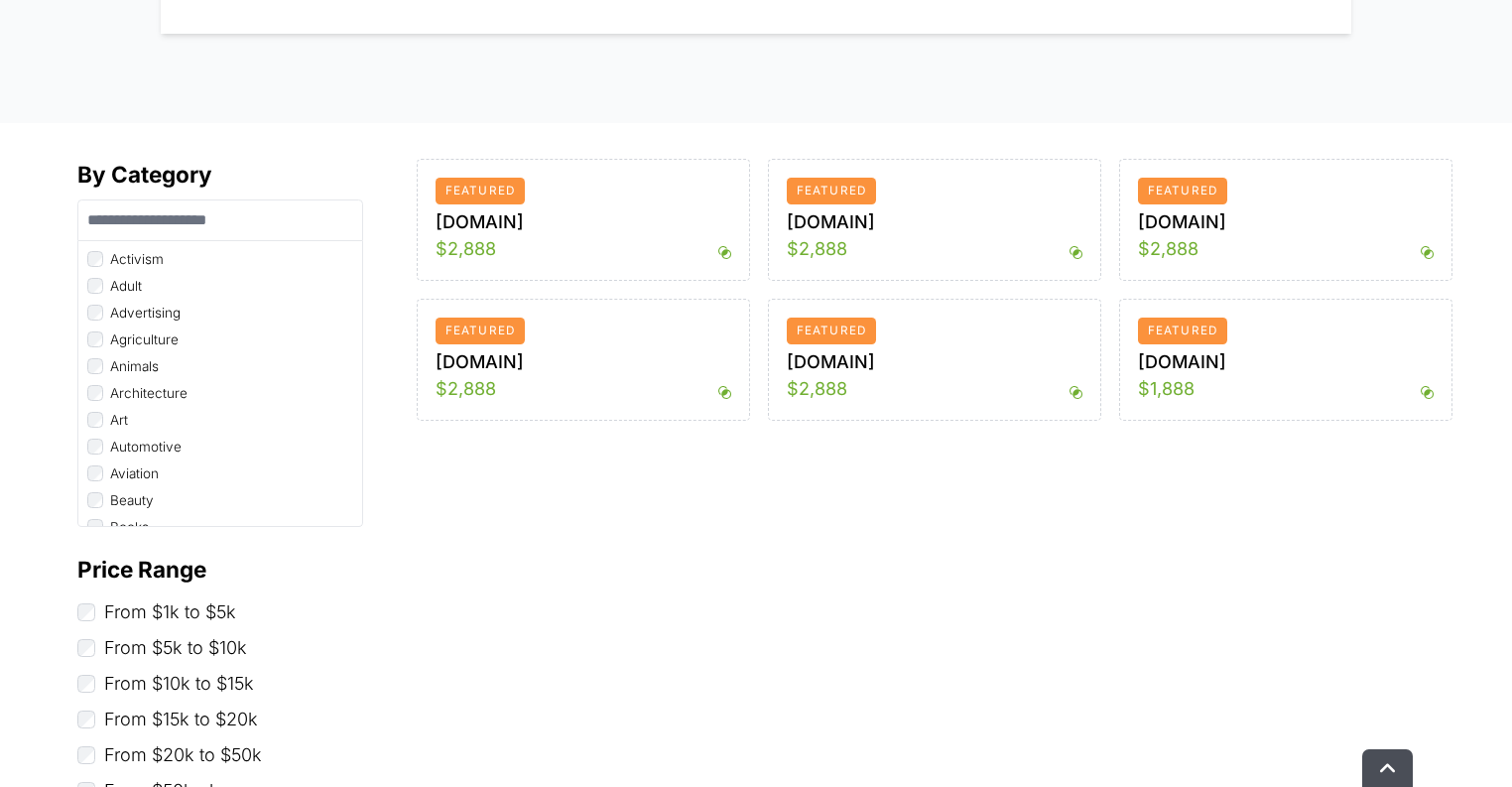 scroll, scrollTop: 556, scrollLeft: 0, axis: vertical 